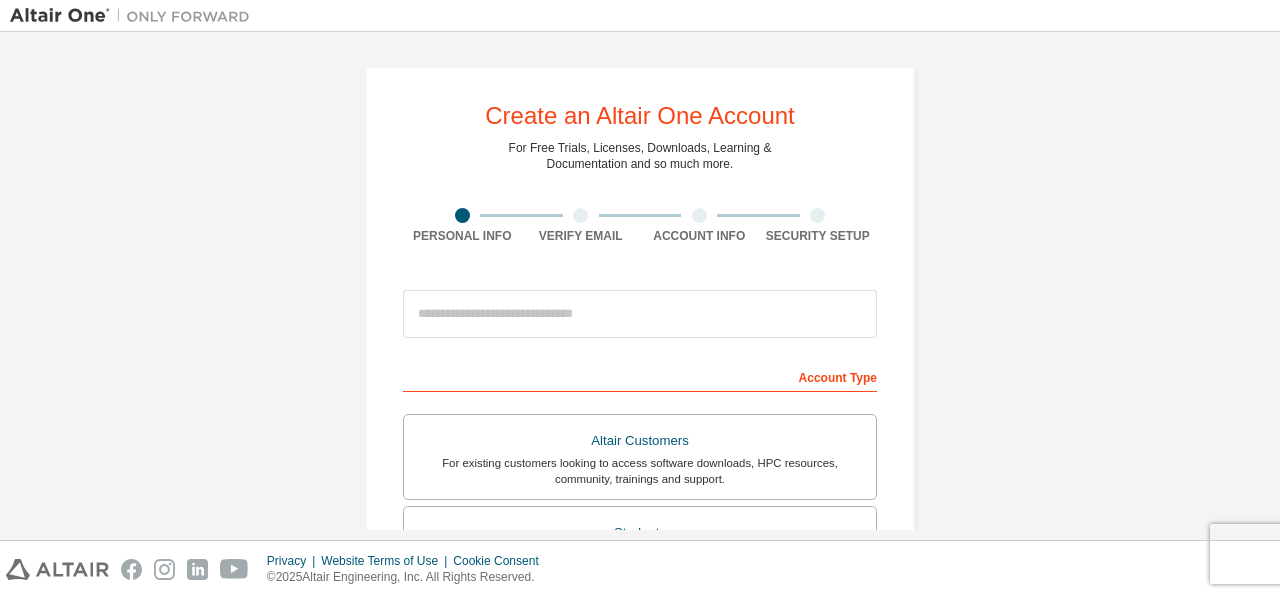 scroll, scrollTop: 0, scrollLeft: 0, axis: both 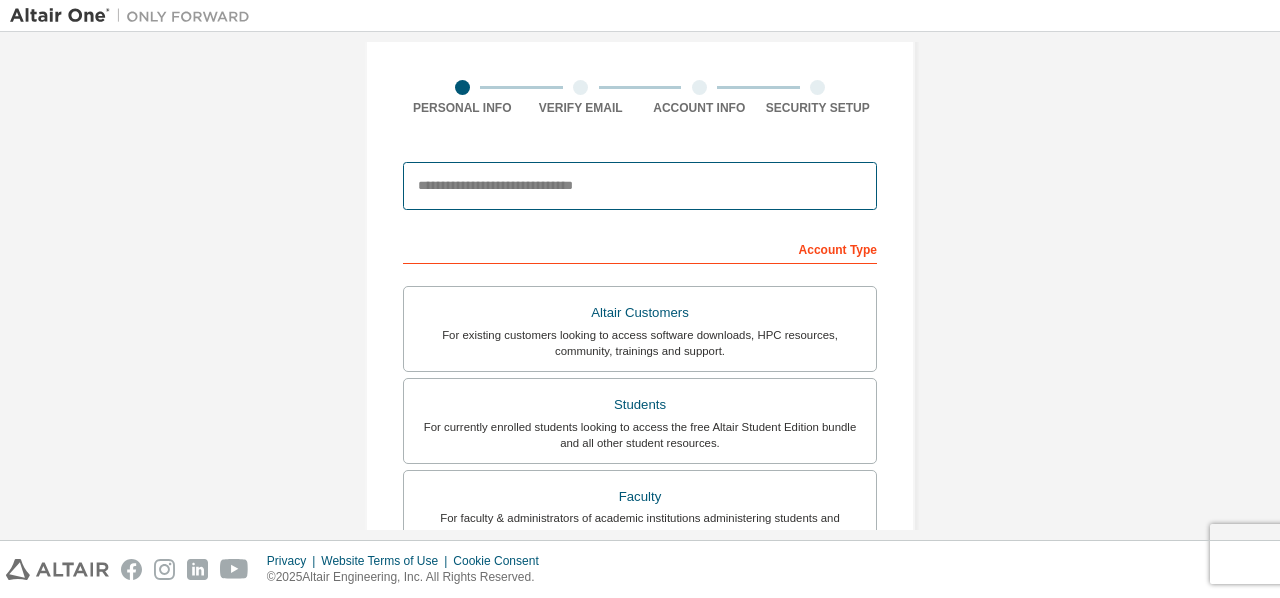click at bounding box center [640, 186] 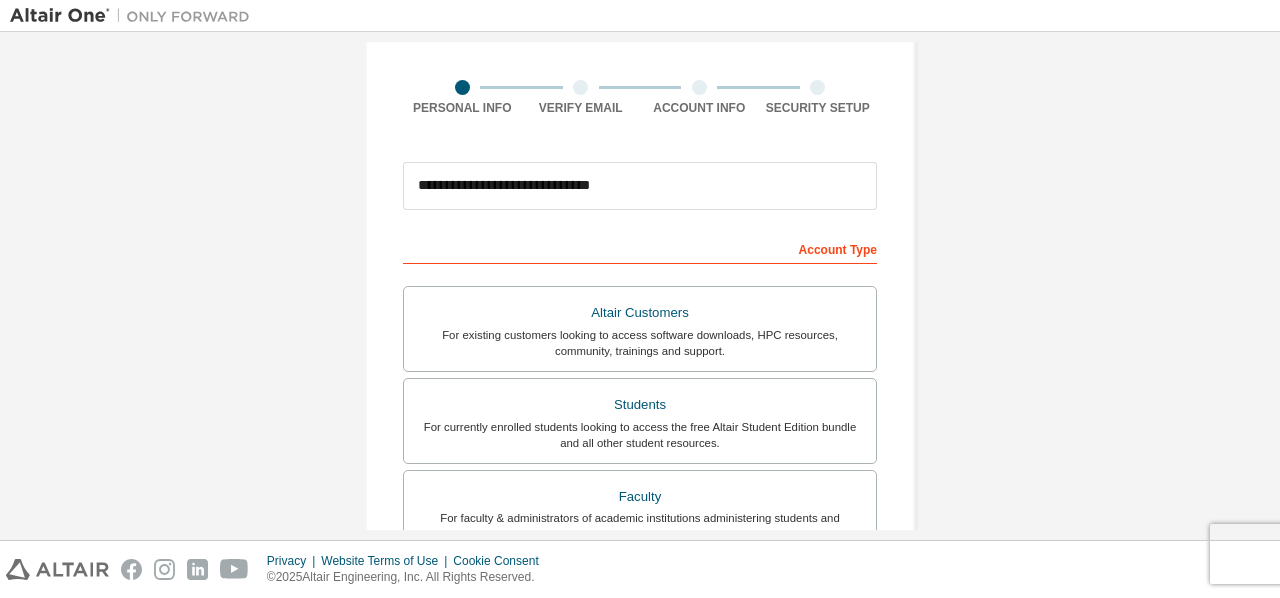 type on "*******" 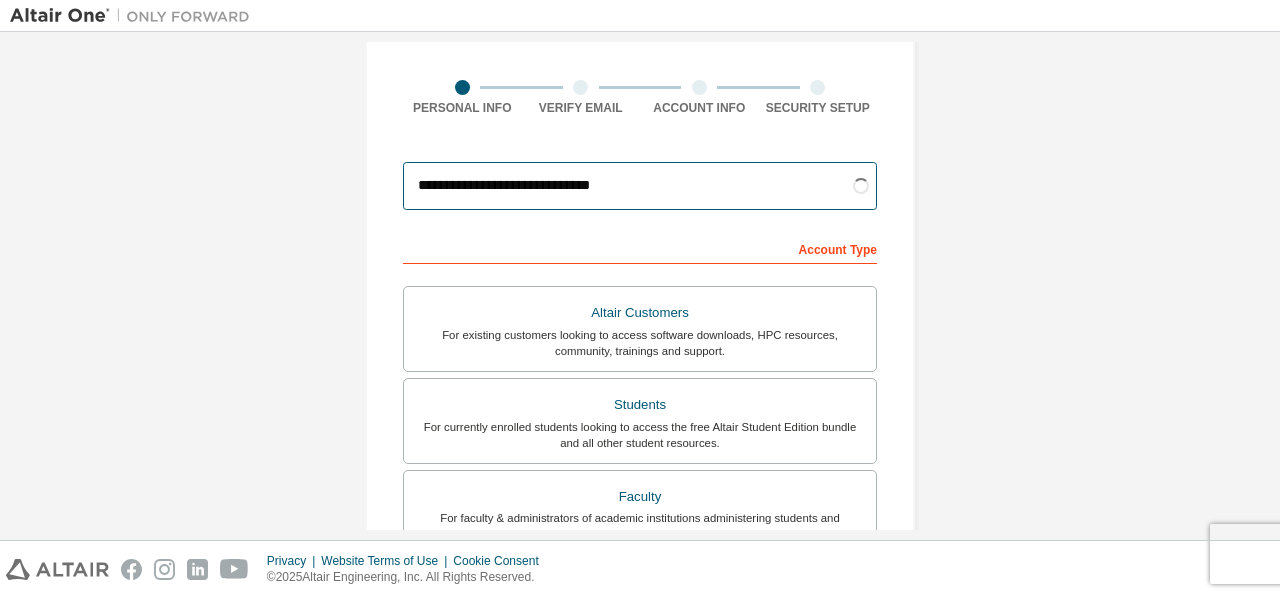 click on "**********" at bounding box center (640, 186) 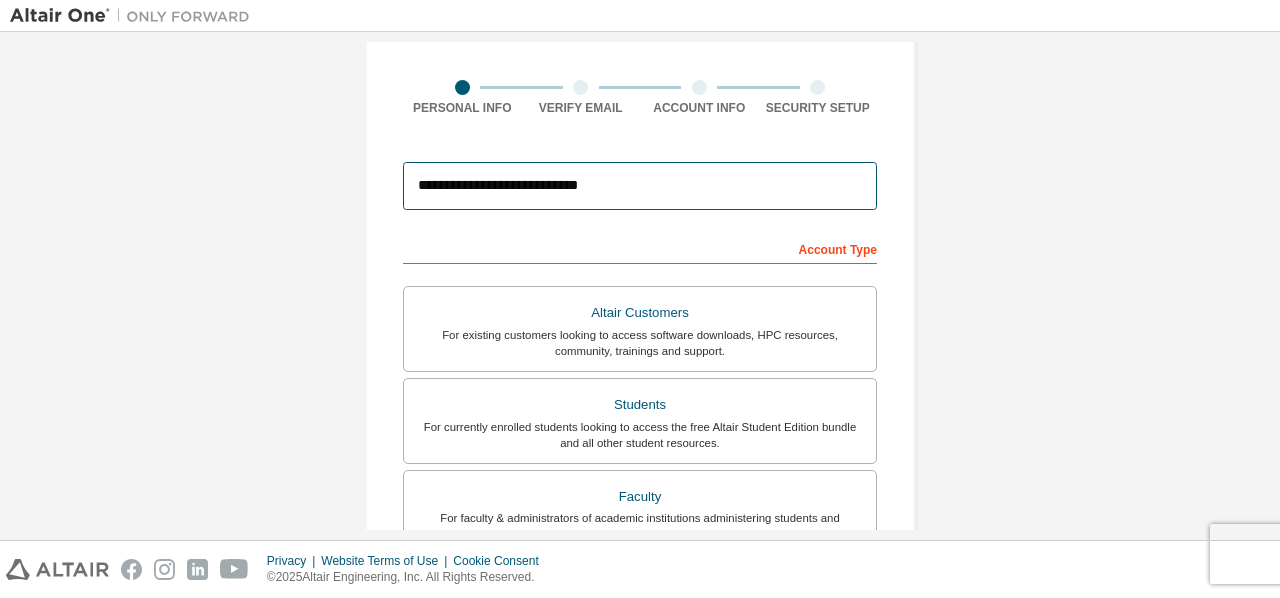 type on "**********" 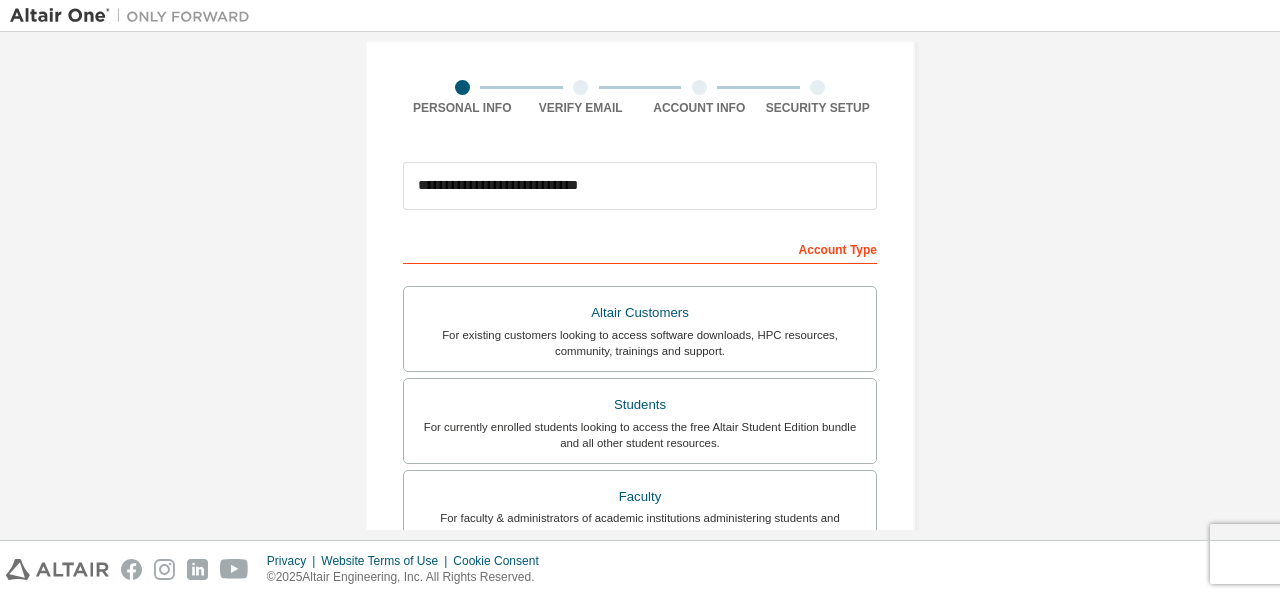 click on "Account Type" at bounding box center [640, 248] 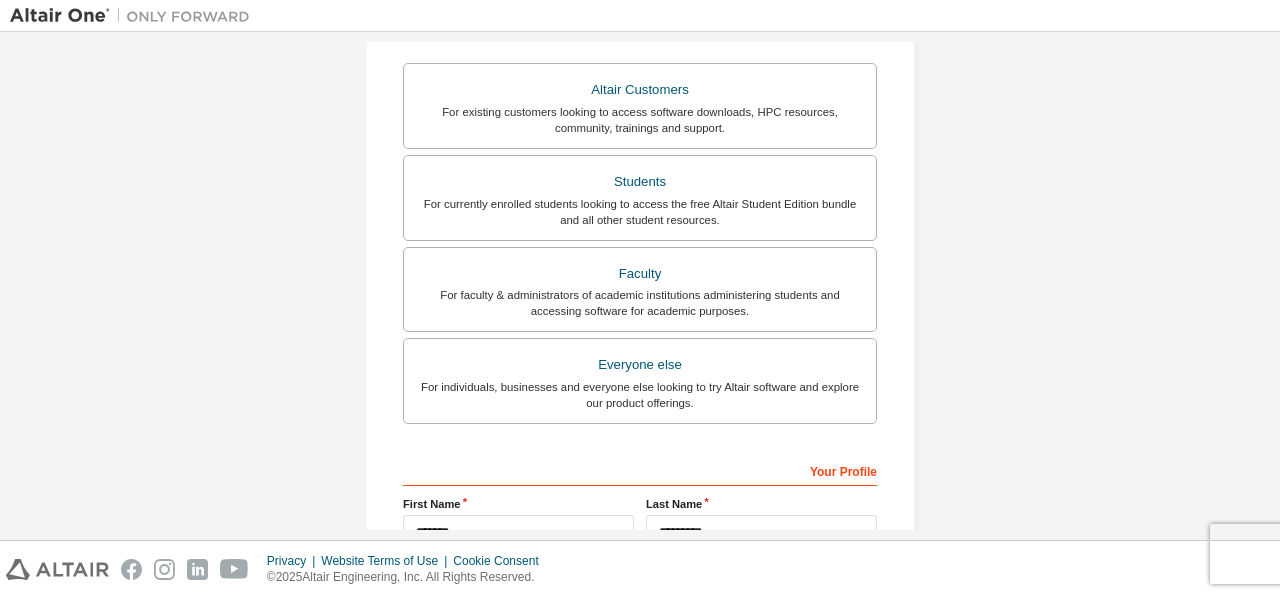 scroll, scrollTop: 566, scrollLeft: 0, axis: vertical 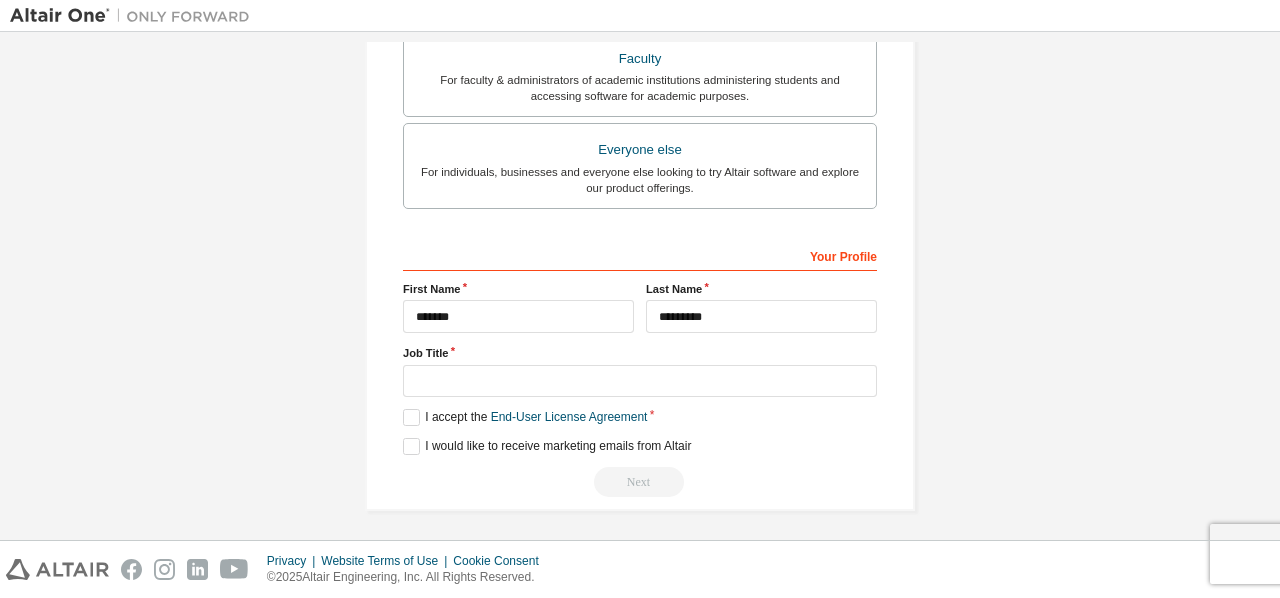 click on "Your Profile First Name ******* Last Name ********* Job Title Please provide State/Province to help us route sales and support resources to you more efficiently. I accept the    End-User License Agreement I would like to receive marketing emails from Altair Next" at bounding box center (640, 368) 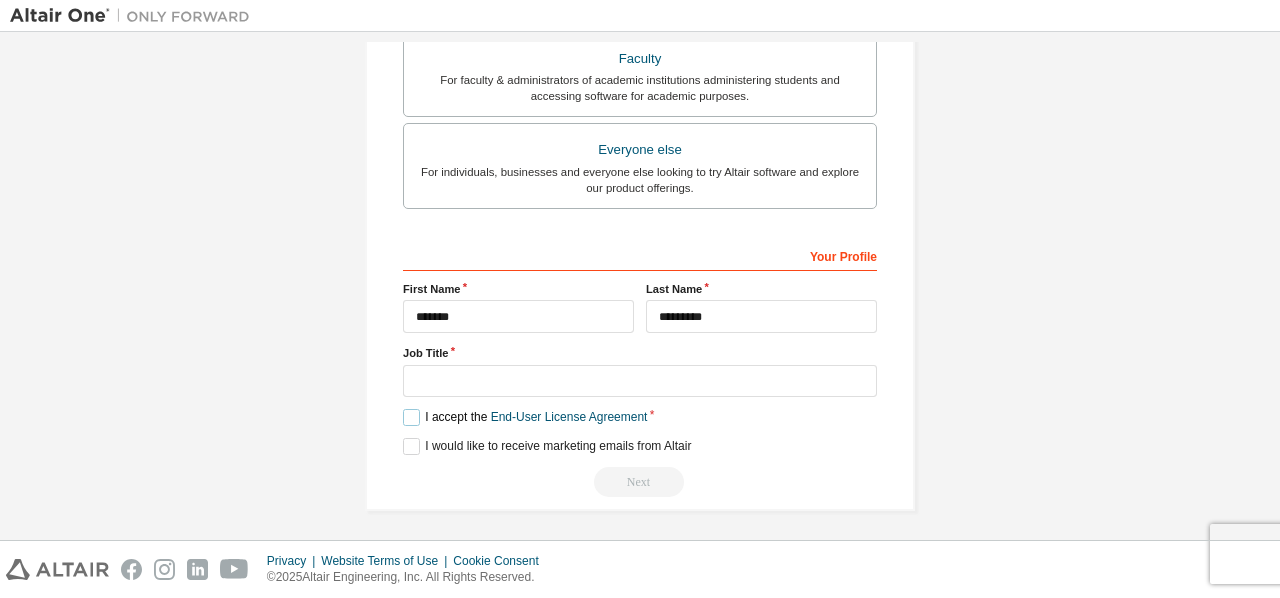 click on "I accept the    End-User License Agreement" at bounding box center (525, 417) 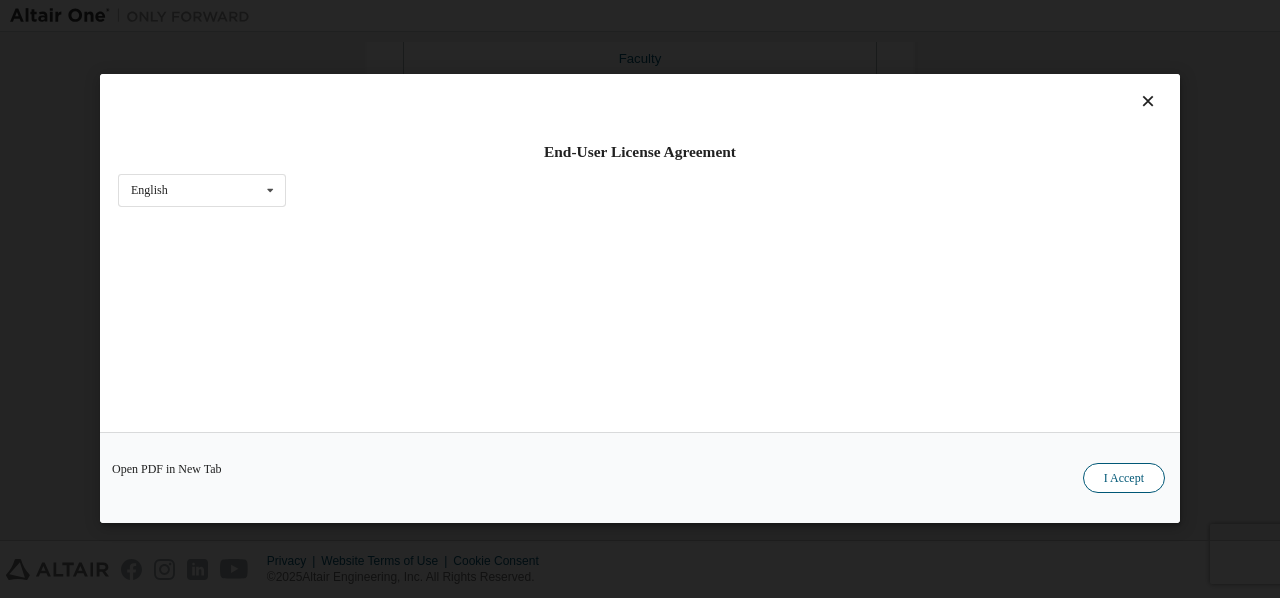 click on "I Accept" at bounding box center (1124, 479) 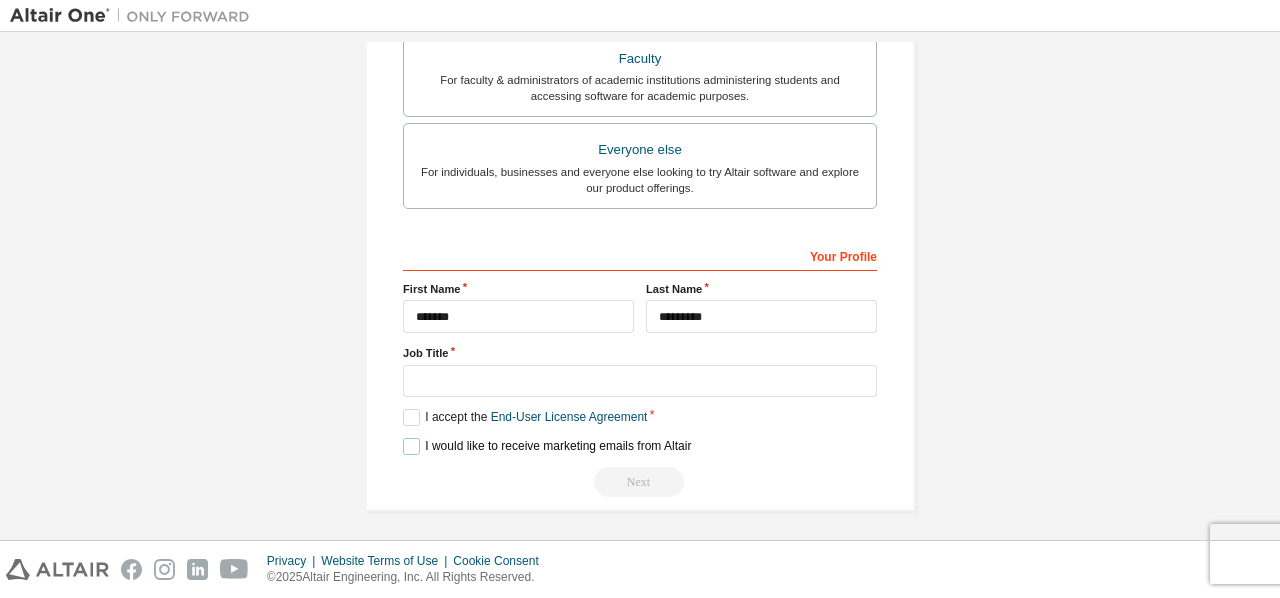 click on "I would like to receive marketing emails from Altair" at bounding box center [547, 446] 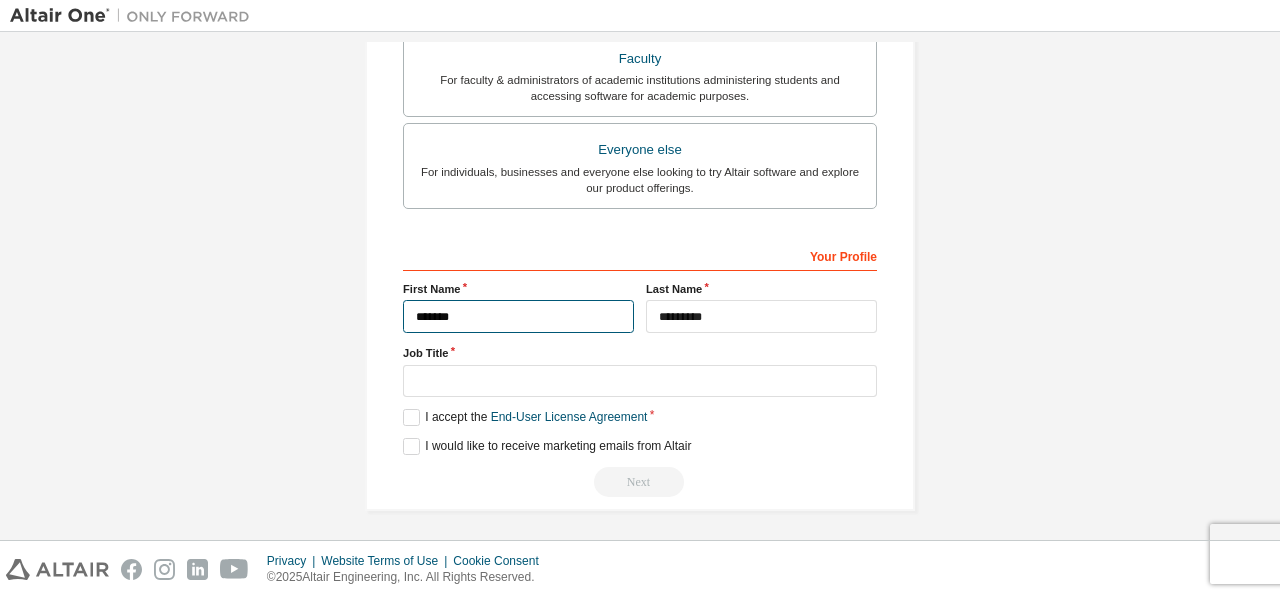 click on "*******" at bounding box center [518, 316] 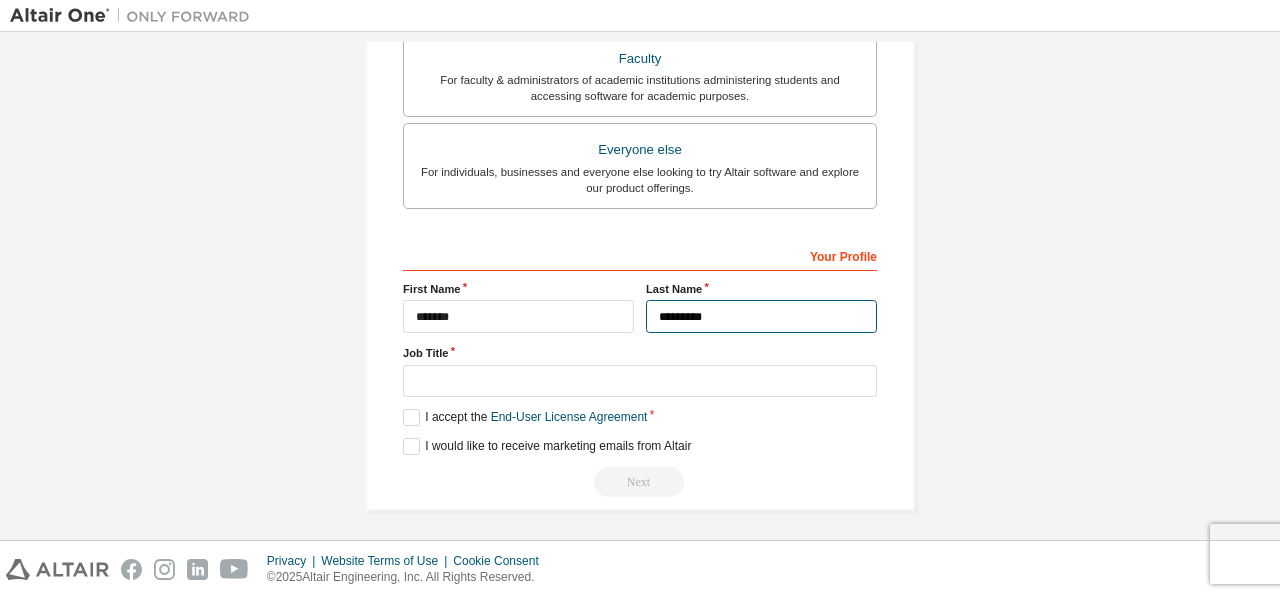click on "*********" at bounding box center (761, 316) 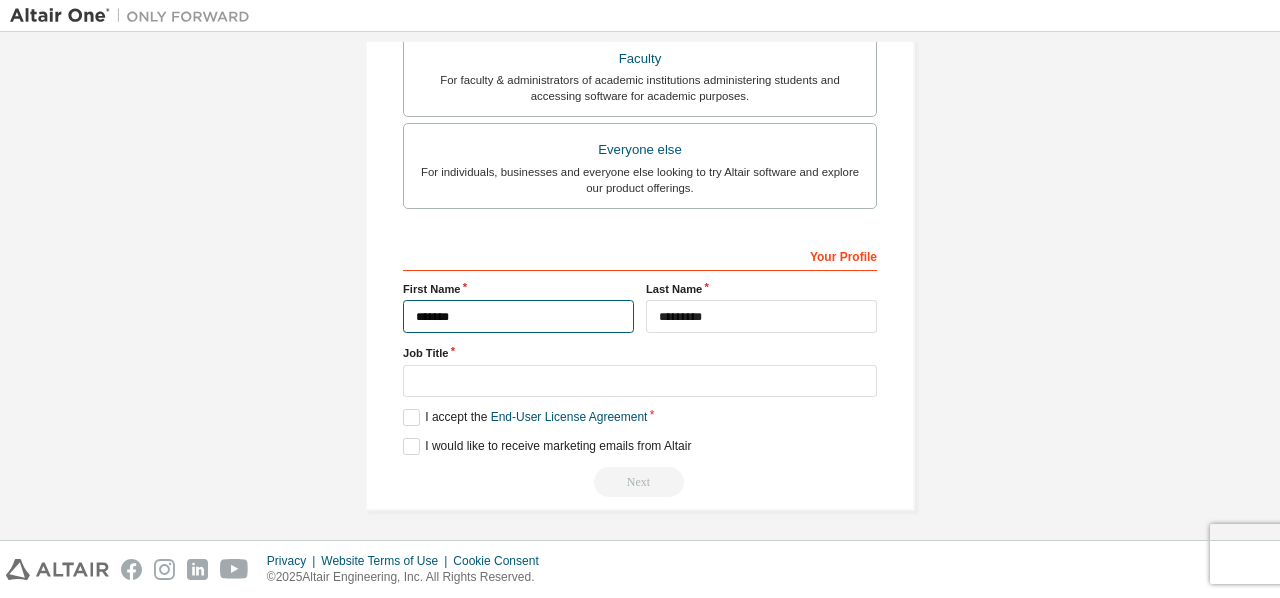 click on "*******" at bounding box center [518, 316] 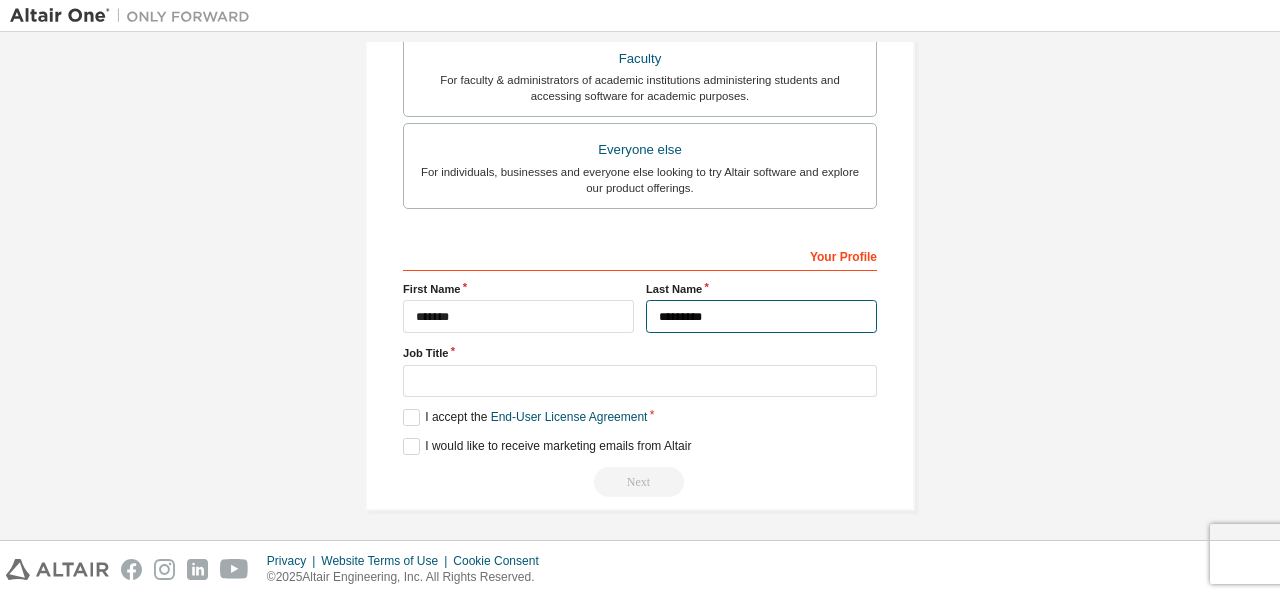 drag, startPoint x: 712, startPoint y: 307, endPoint x: 566, endPoint y: 313, distance: 146.12323 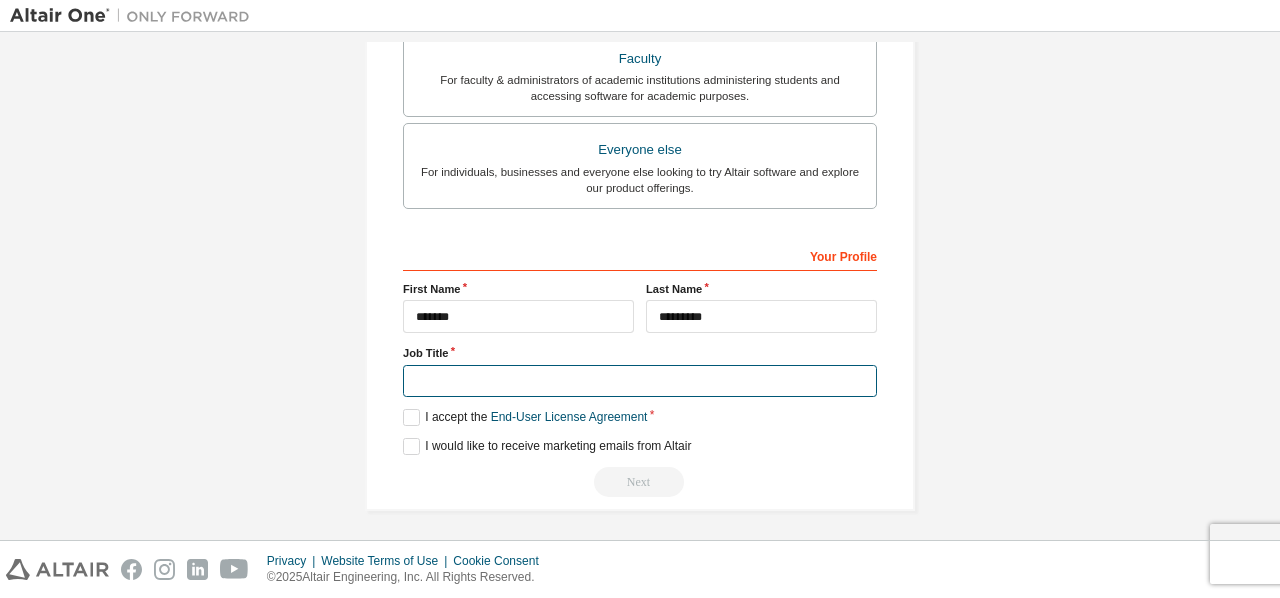 click at bounding box center (640, 381) 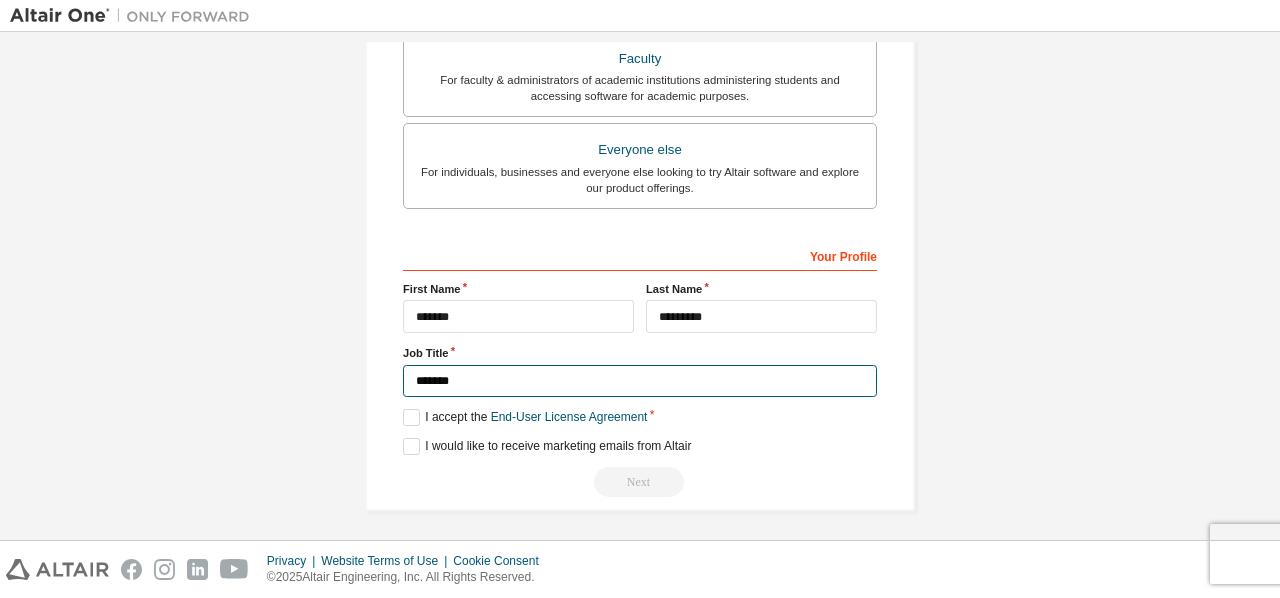 type on "*******" 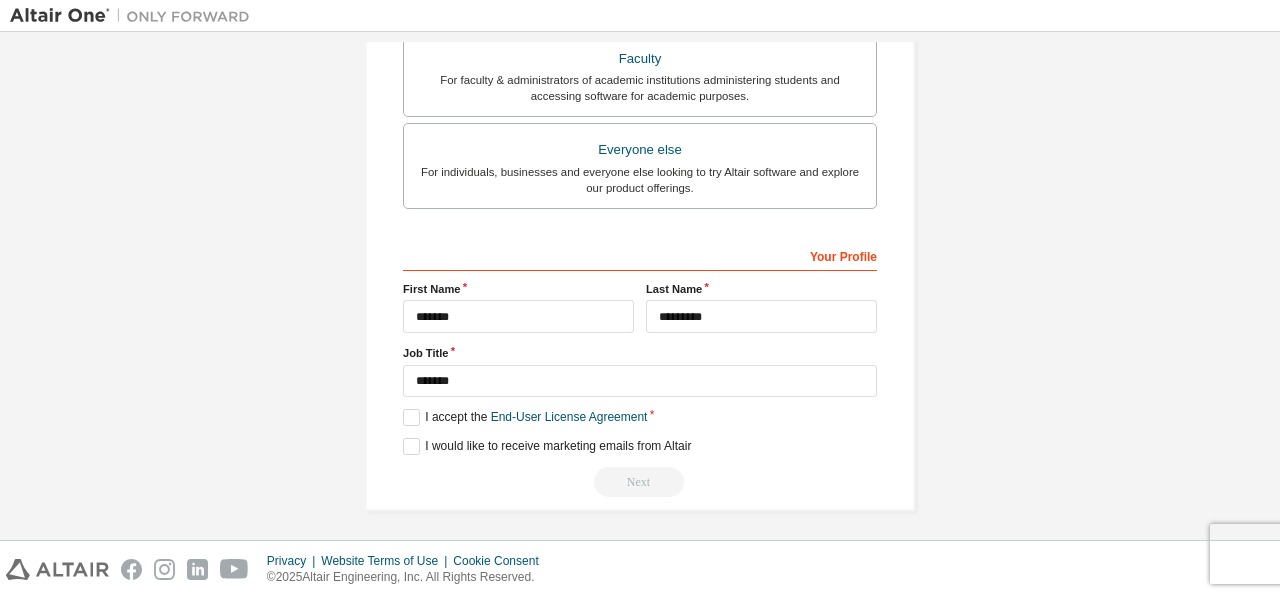 click on "**********" at bounding box center [640, 5] 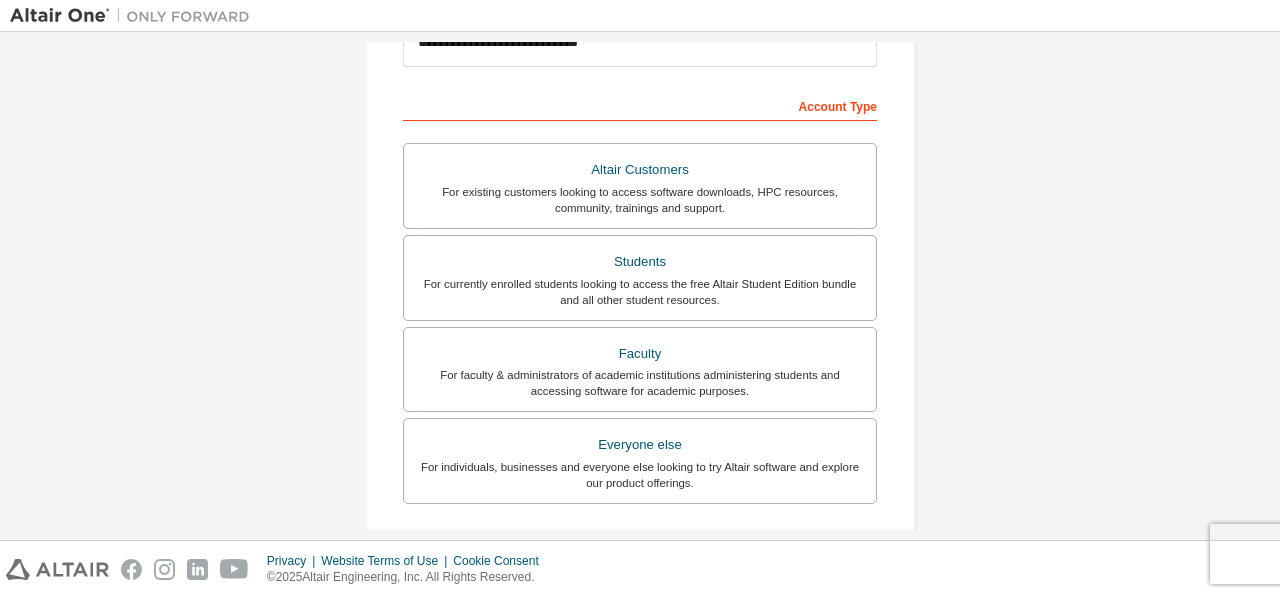 scroll, scrollTop: 270, scrollLeft: 0, axis: vertical 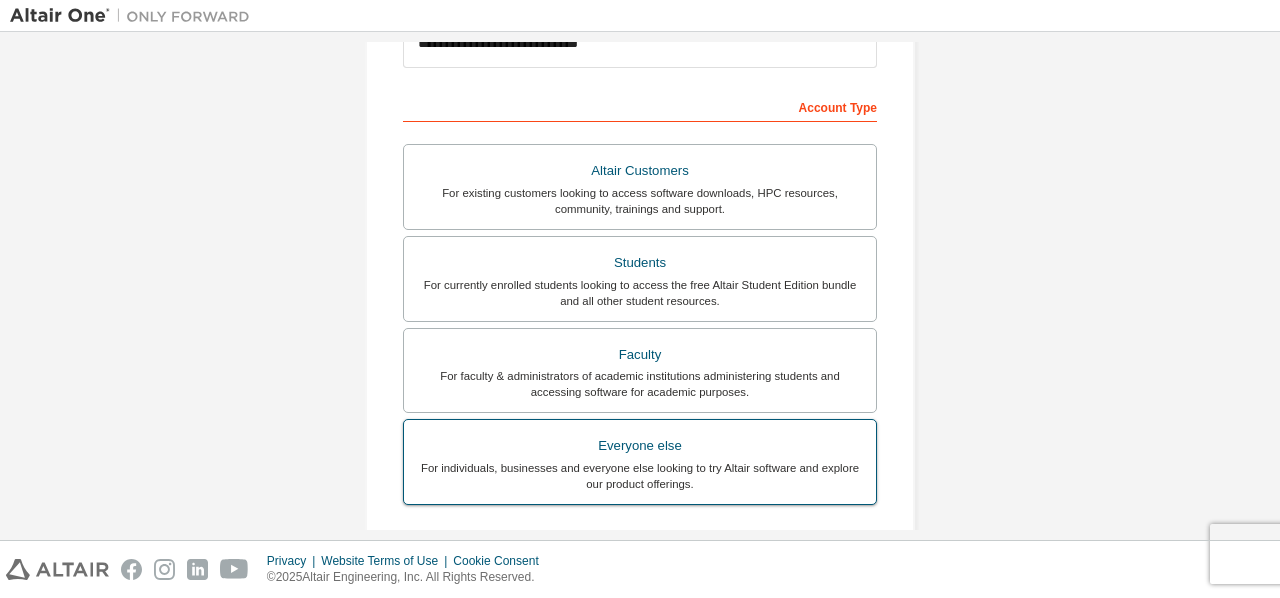 click on "Everyone else" at bounding box center (640, 446) 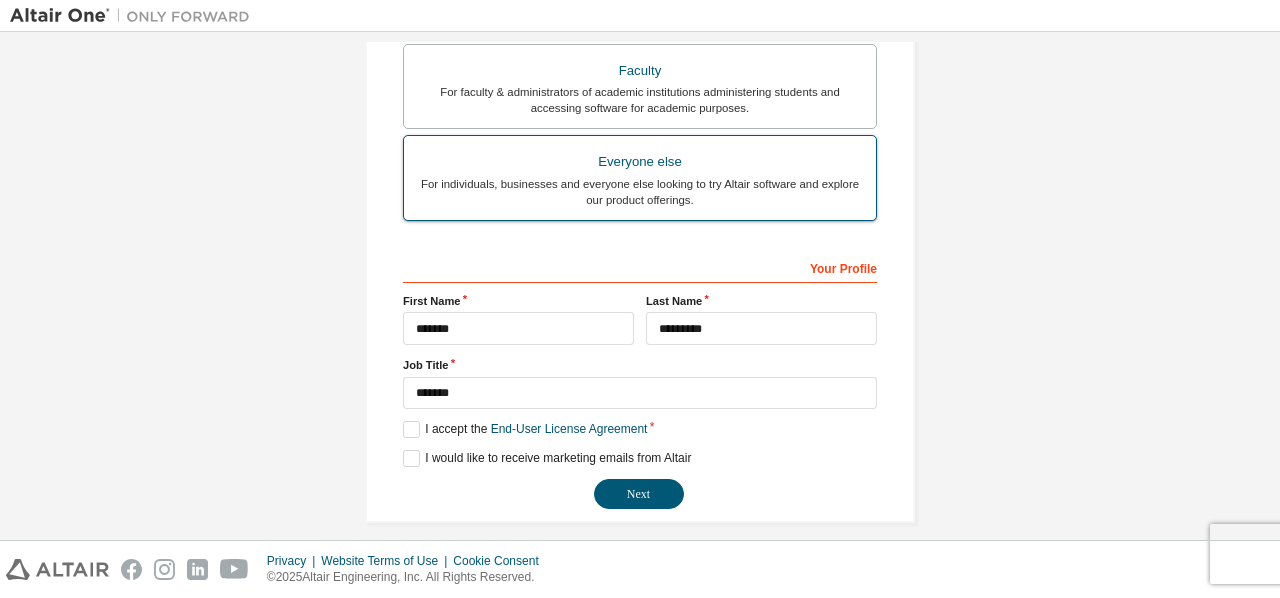 scroll, scrollTop: 566, scrollLeft: 0, axis: vertical 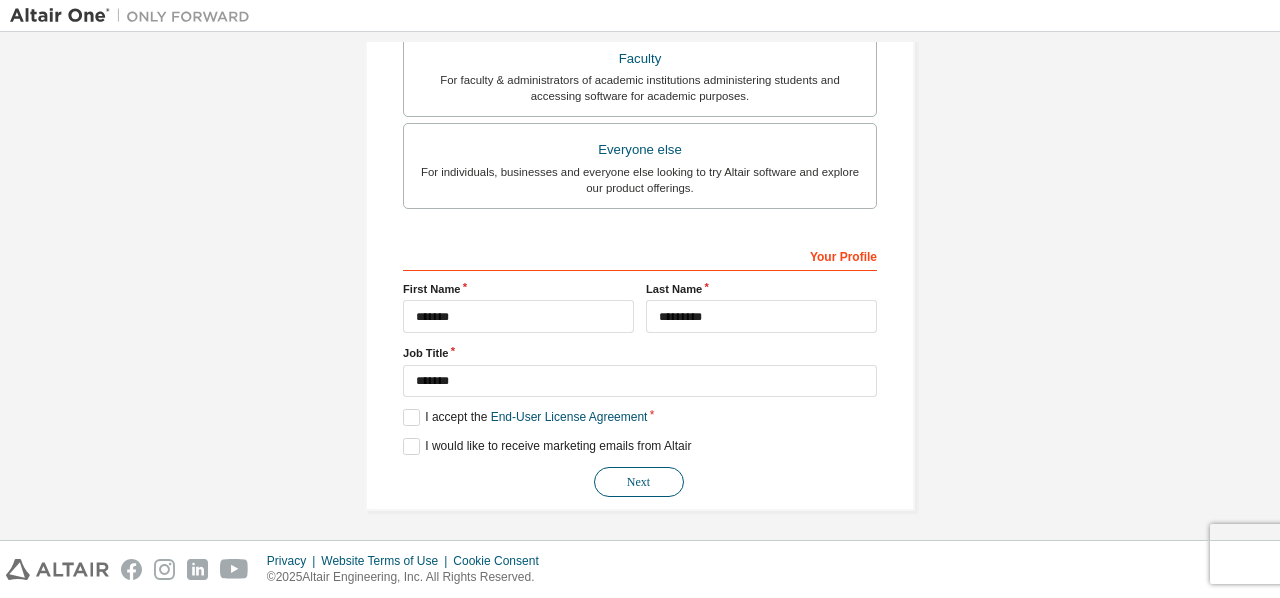 click on "Next" at bounding box center (639, 482) 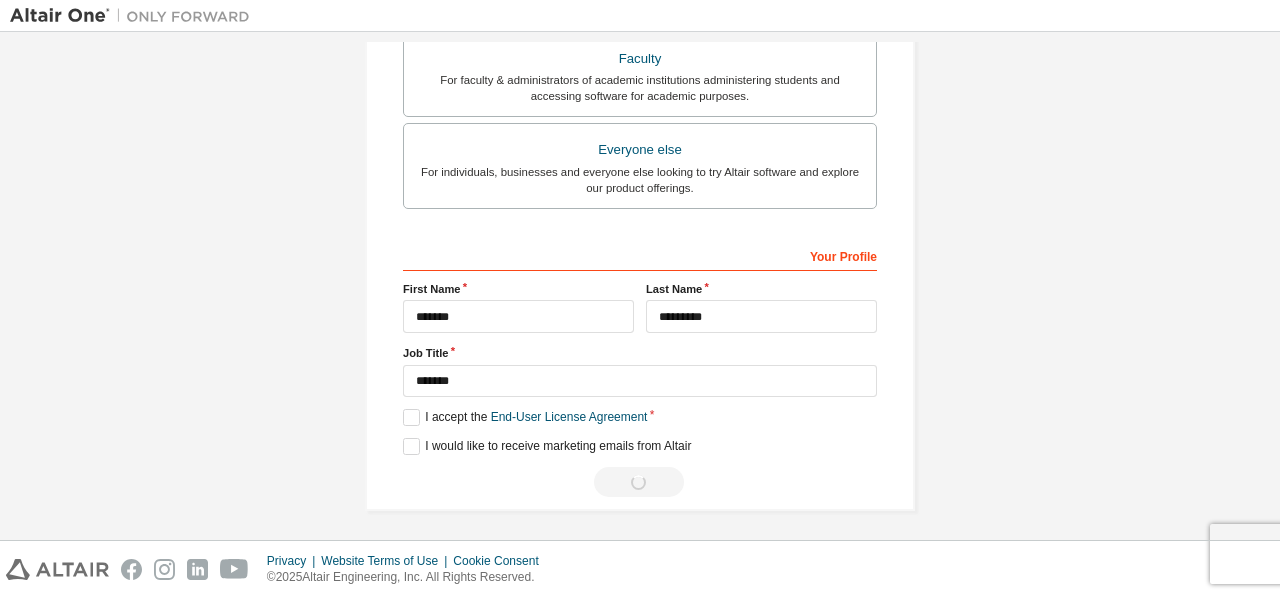 scroll, scrollTop: 0, scrollLeft: 0, axis: both 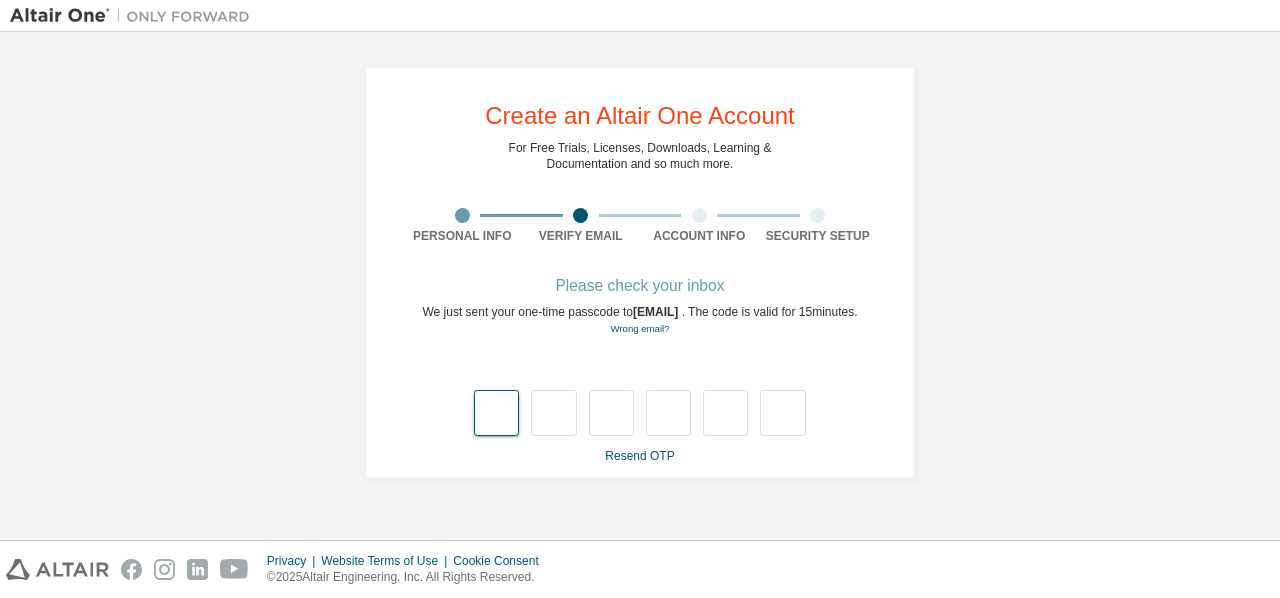type on "*" 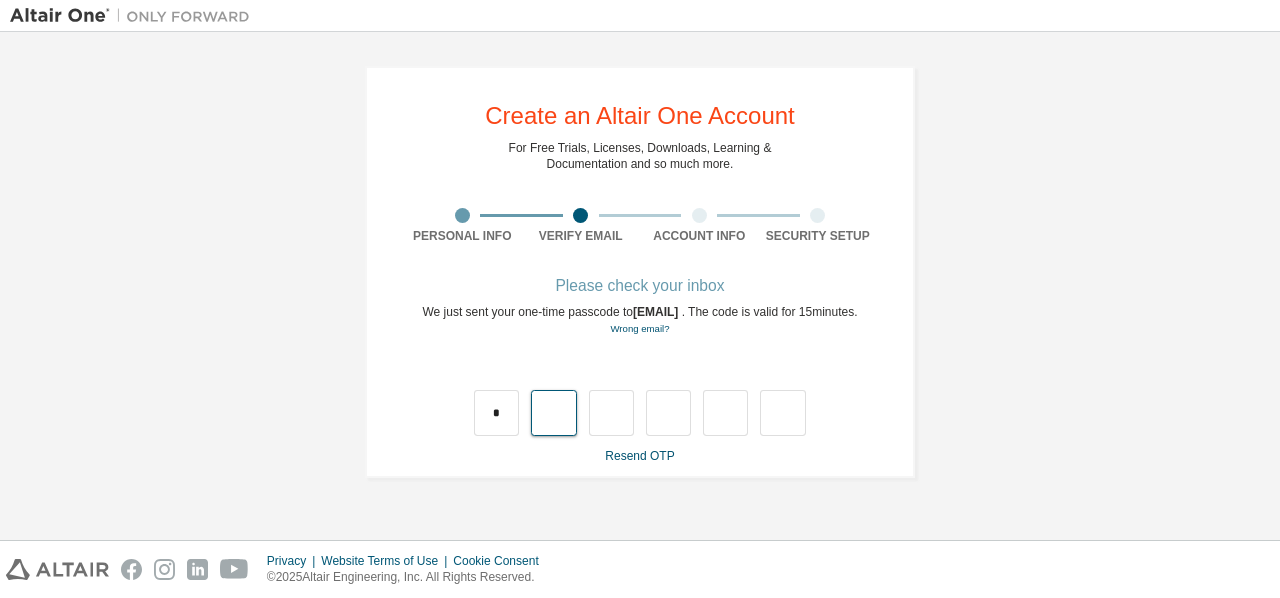 type on "*" 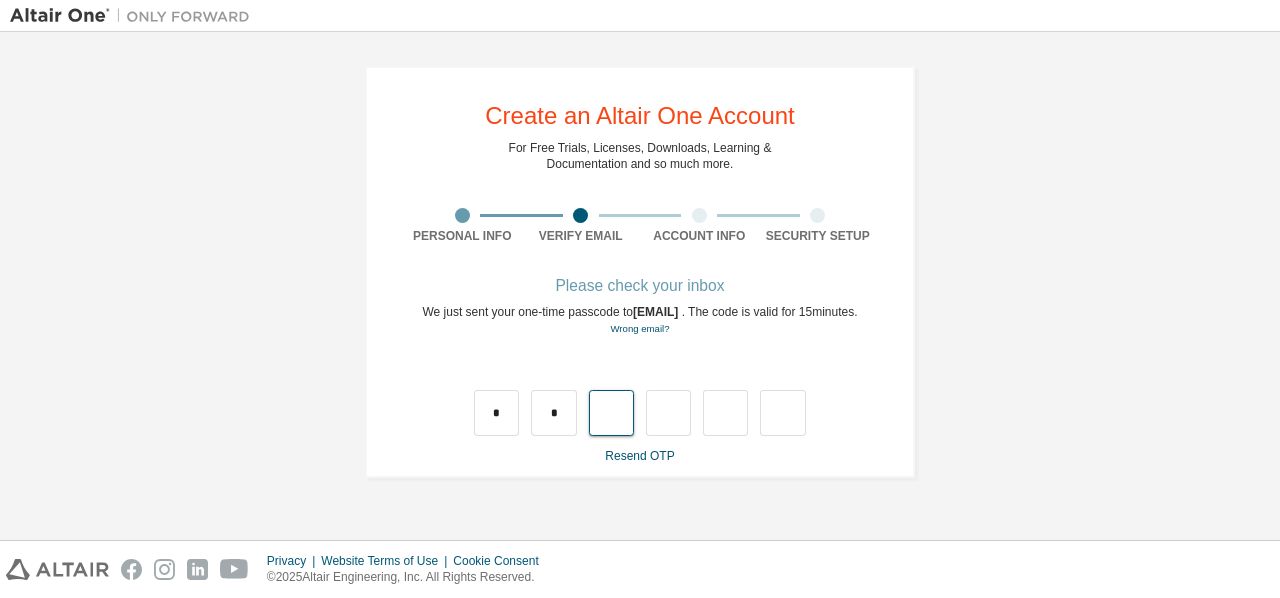 type on "*" 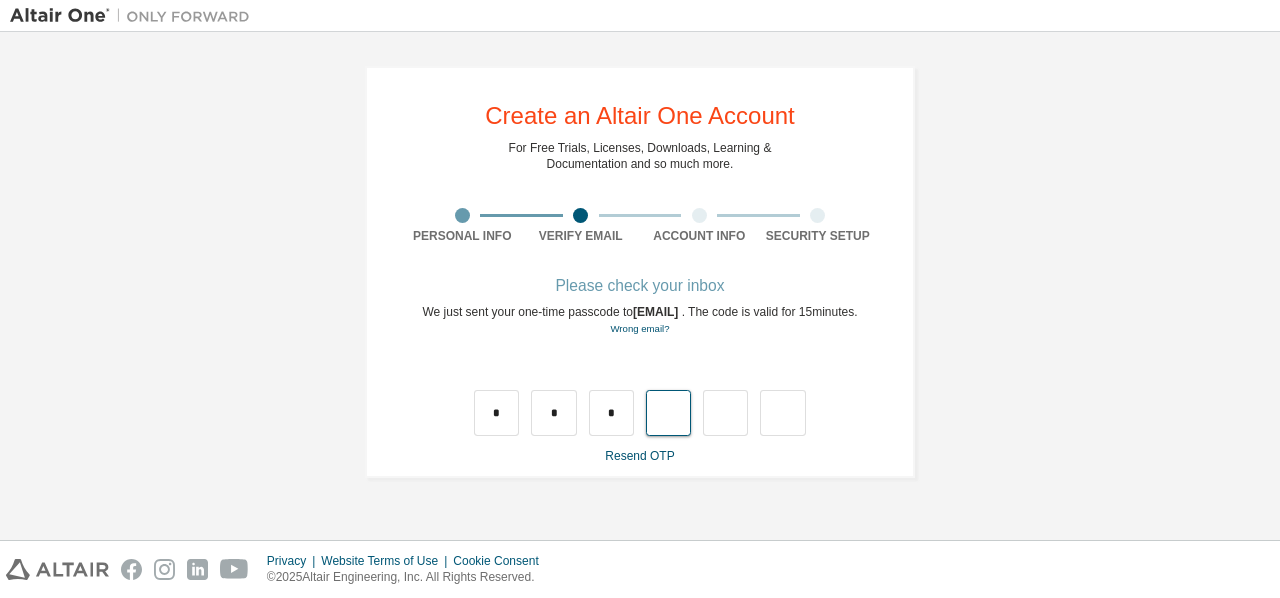 type on "*" 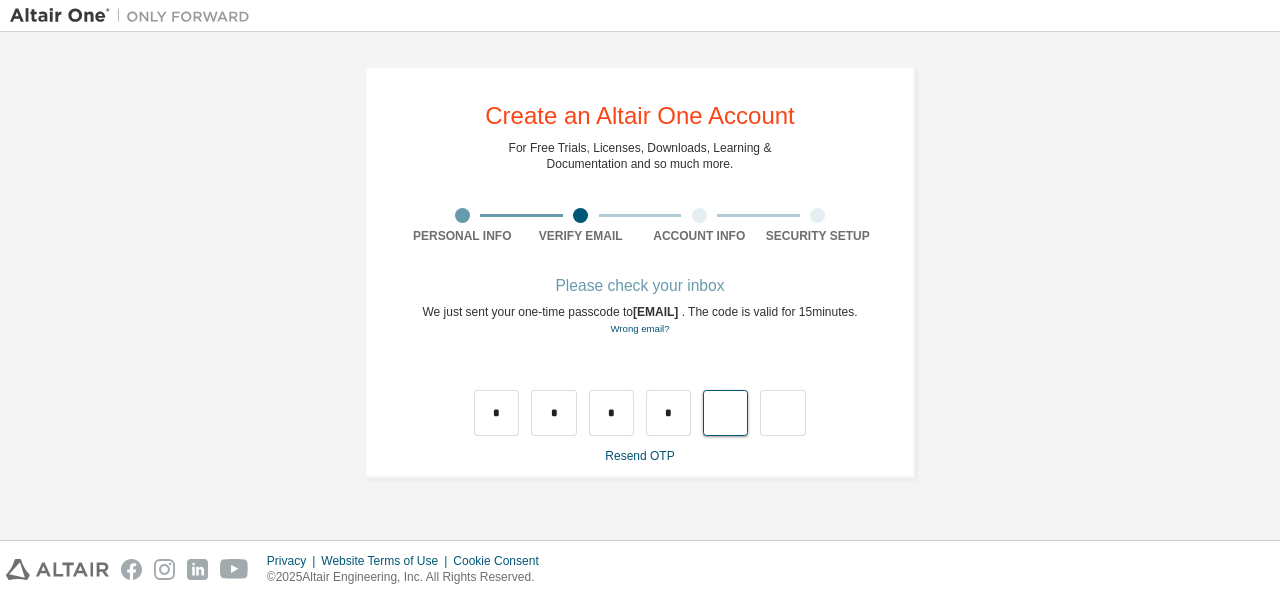 type on "*" 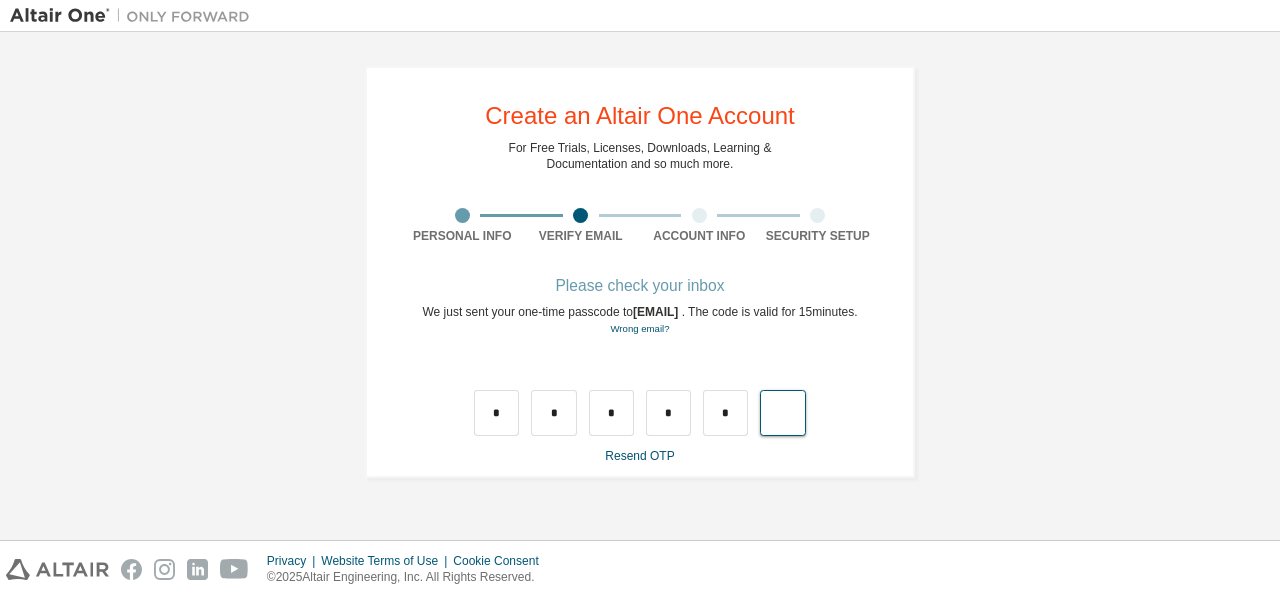 type on "*" 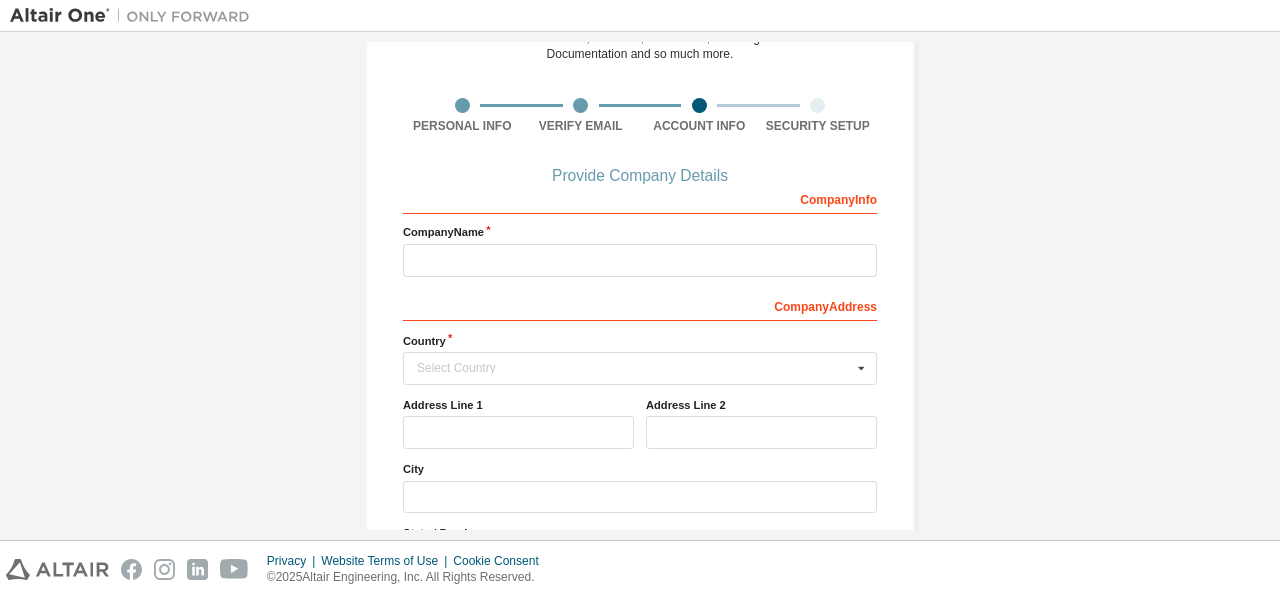 scroll, scrollTop: 310, scrollLeft: 0, axis: vertical 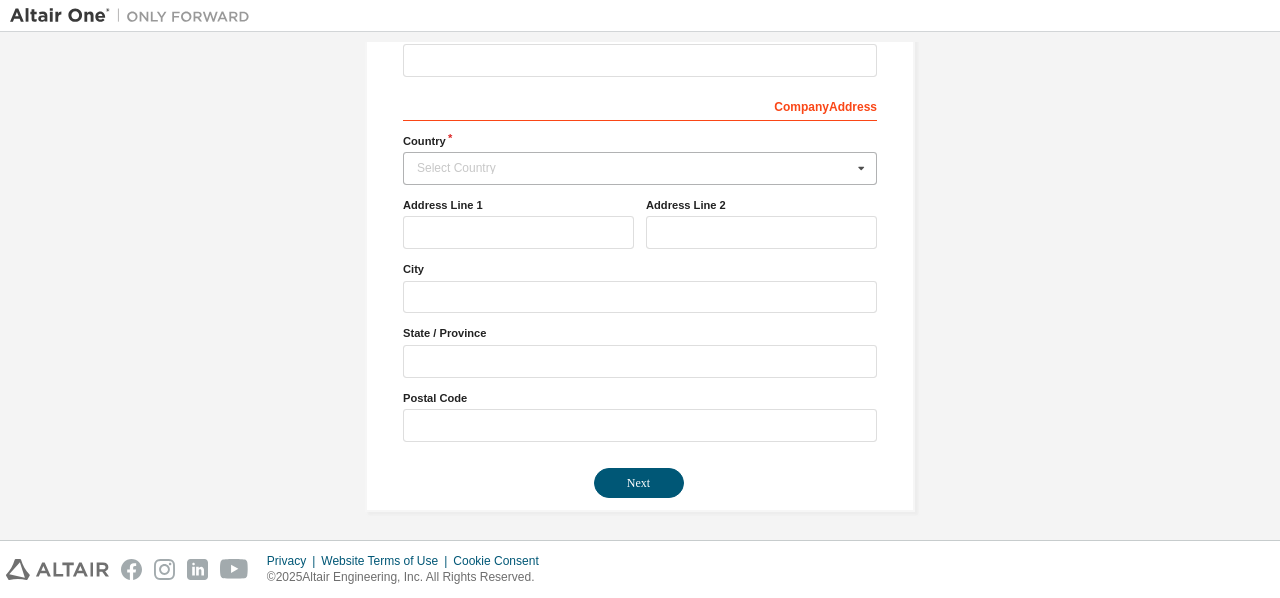 click on "Select Country" at bounding box center [634, 168] 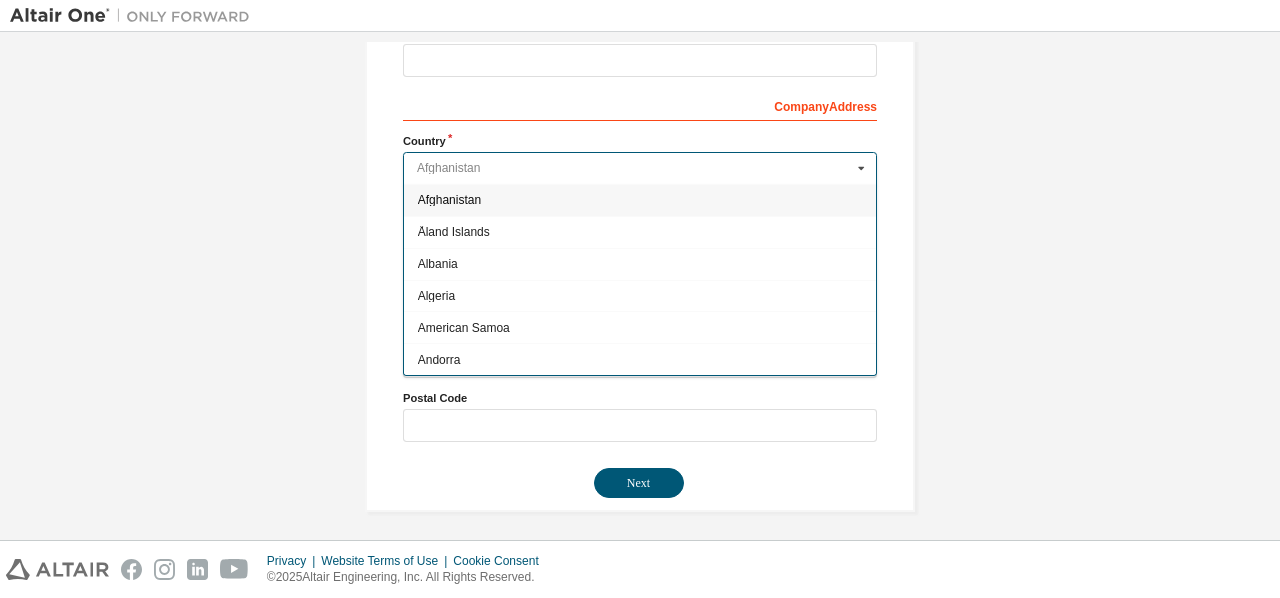 click at bounding box center [641, 168] 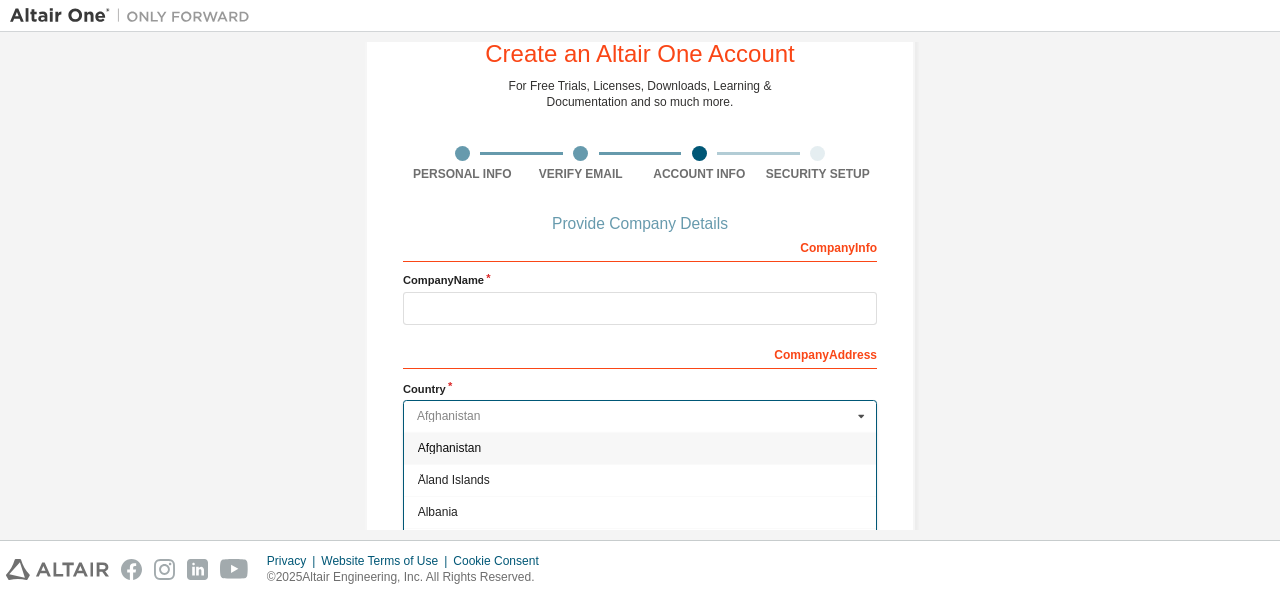 scroll, scrollTop: 0, scrollLeft: 0, axis: both 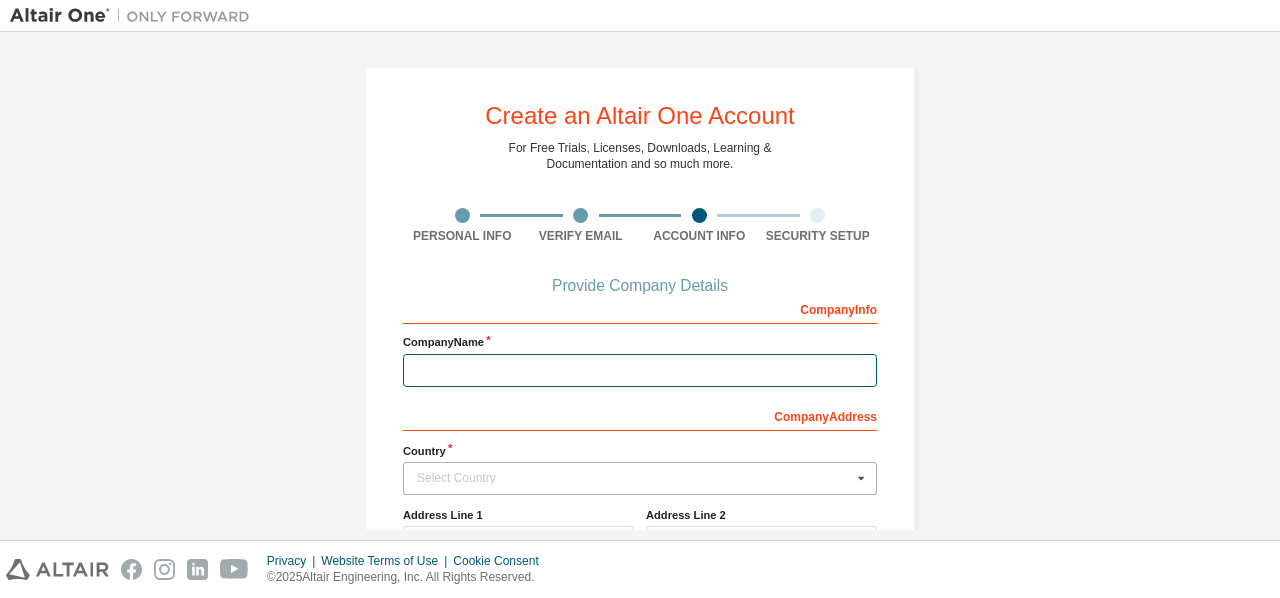click at bounding box center (640, 370) 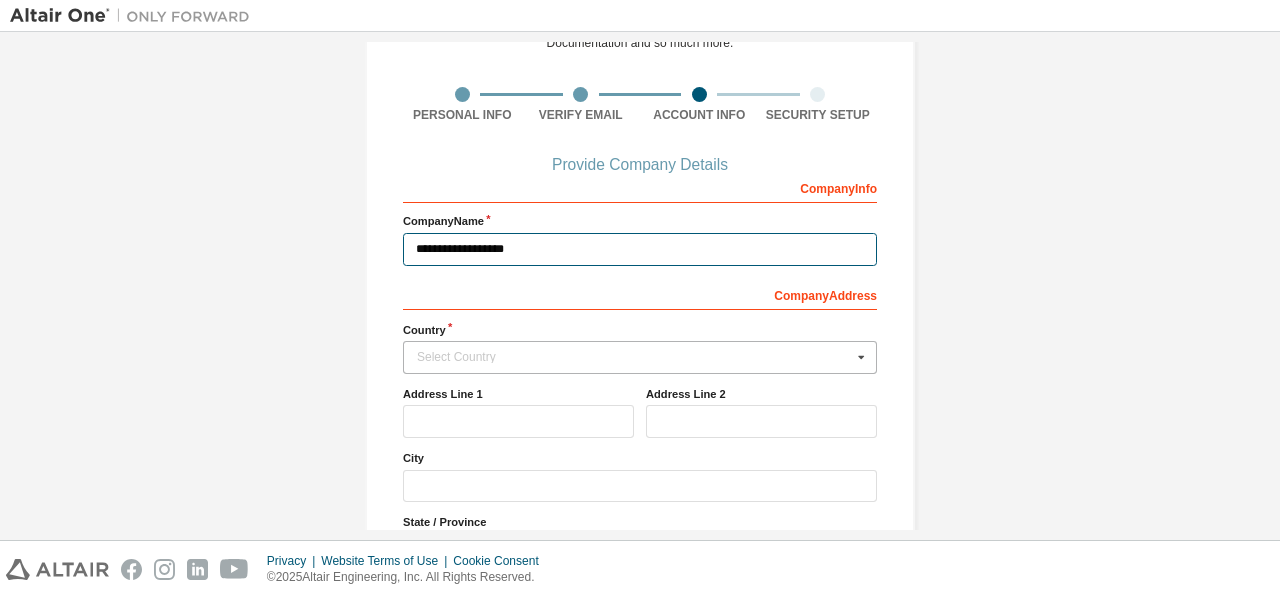 scroll, scrollTop: 122, scrollLeft: 0, axis: vertical 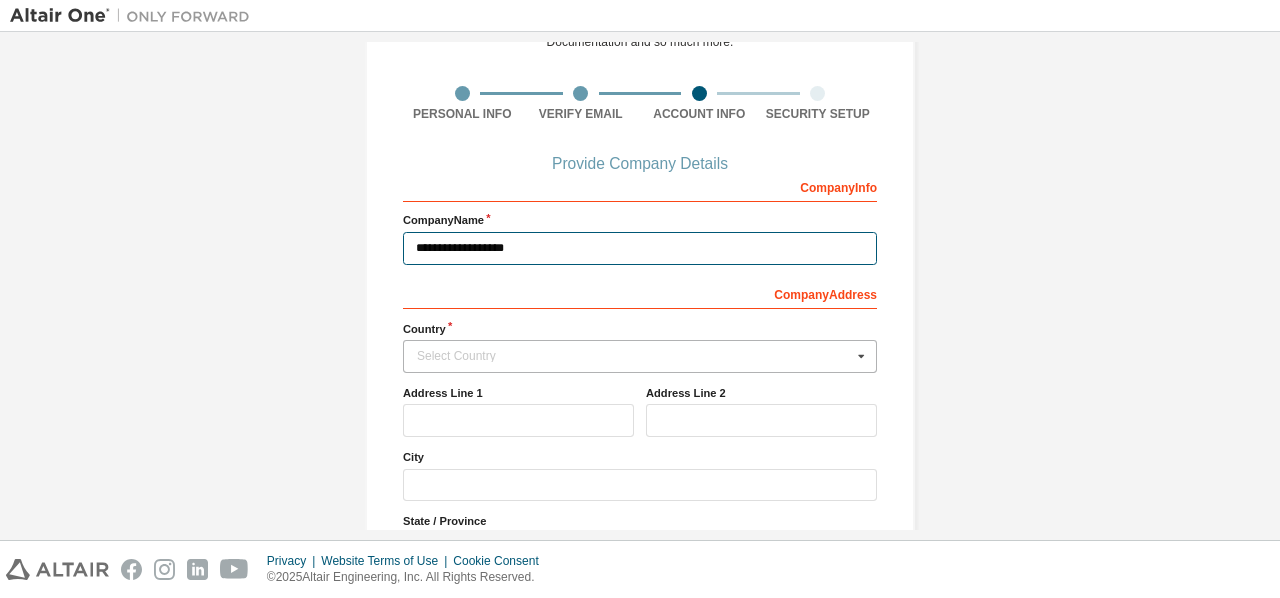 type on "**********" 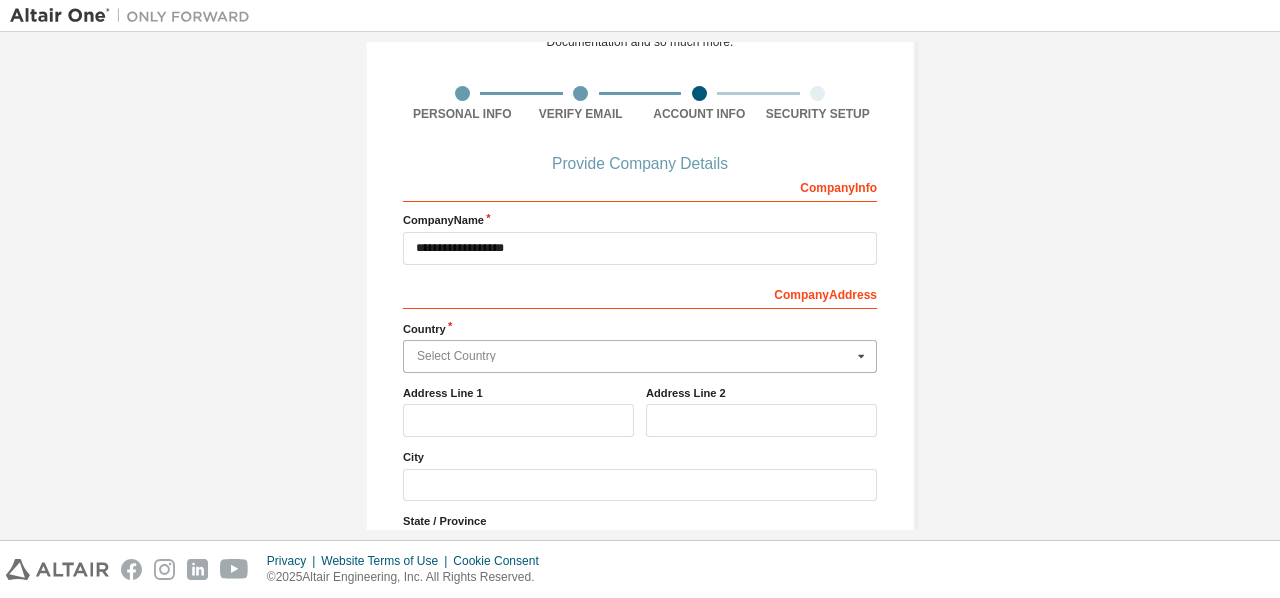 click at bounding box center [641, 356] 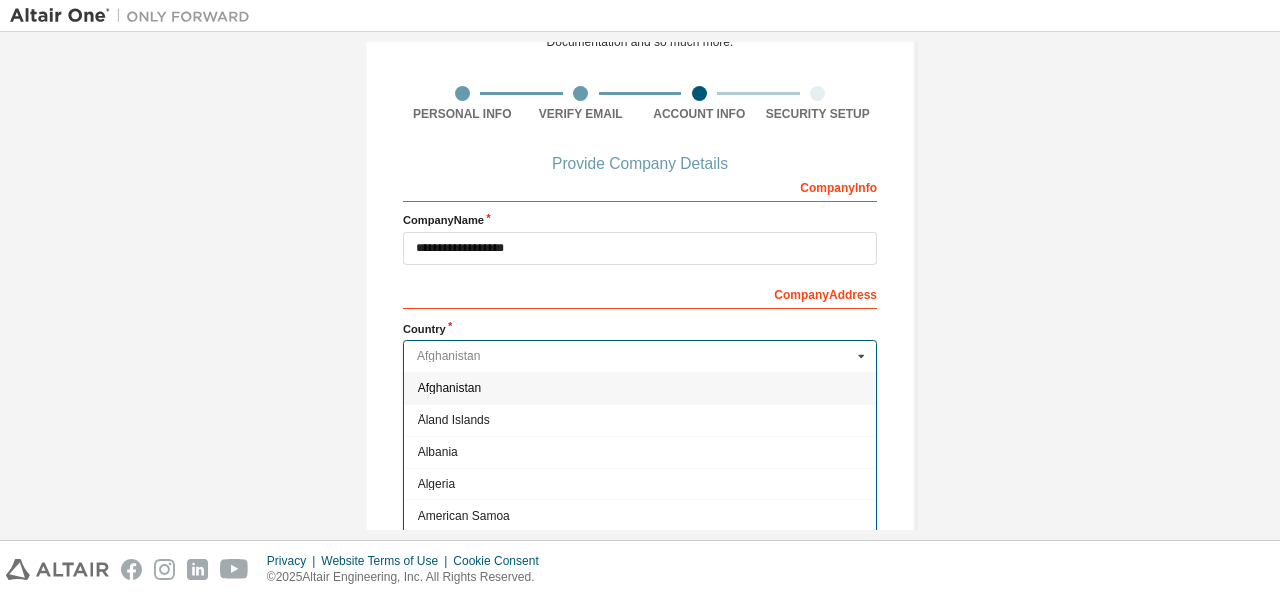 type on "*****" 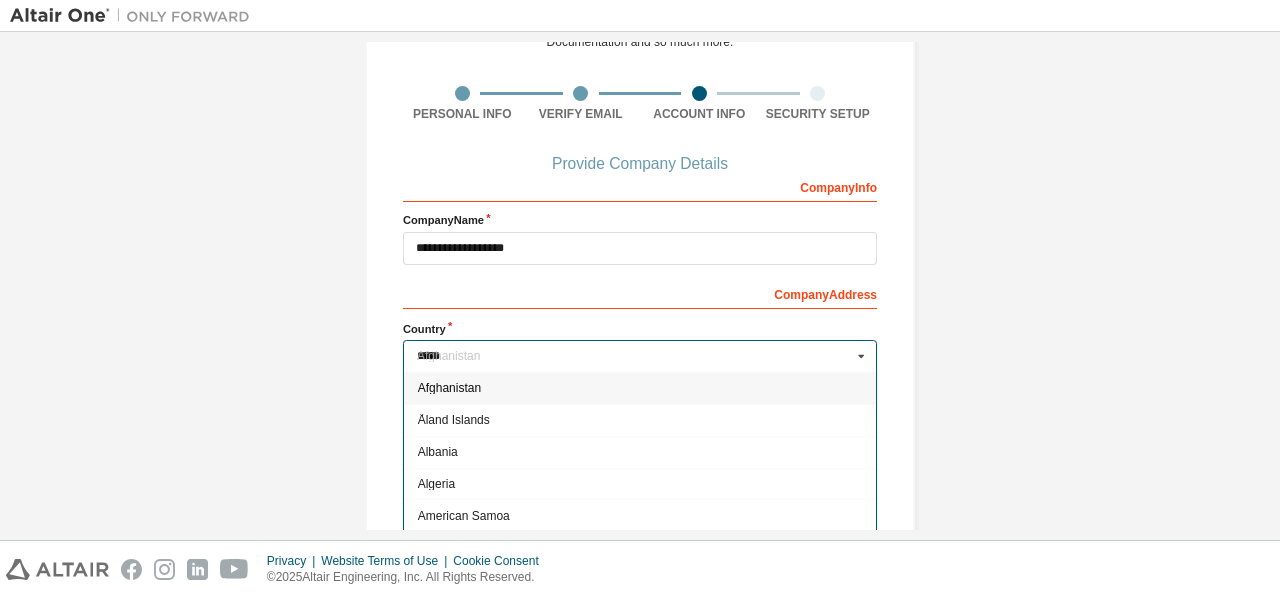 type 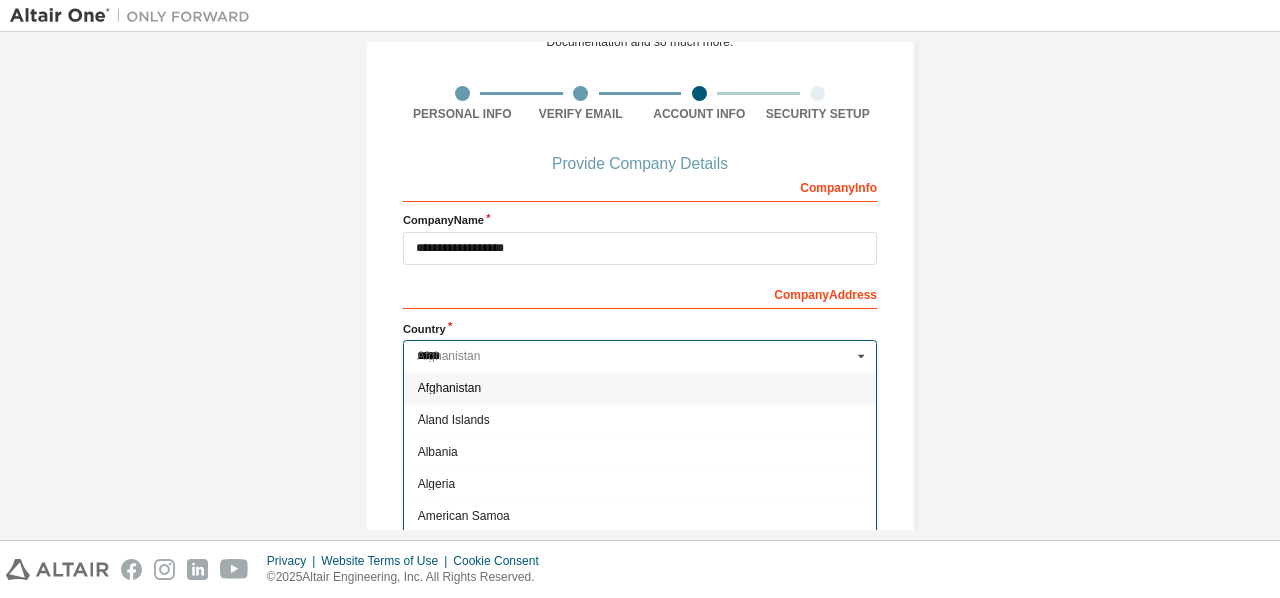 type 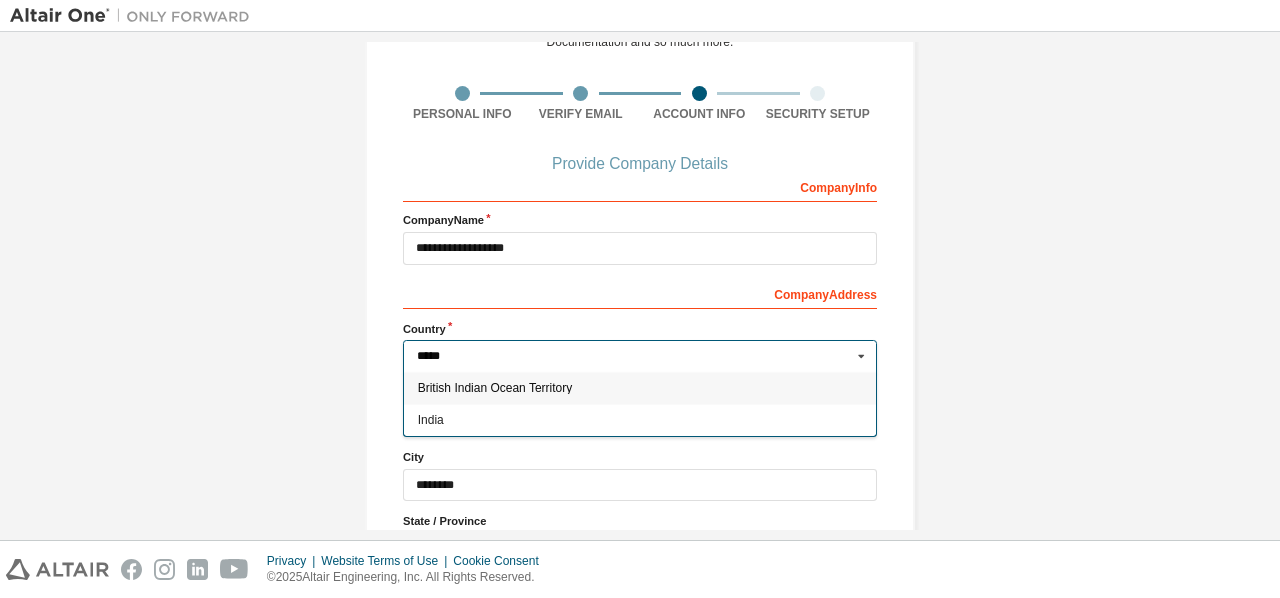 scroll, scrollTop: 310, scrollLeft: 0, axis: vertical 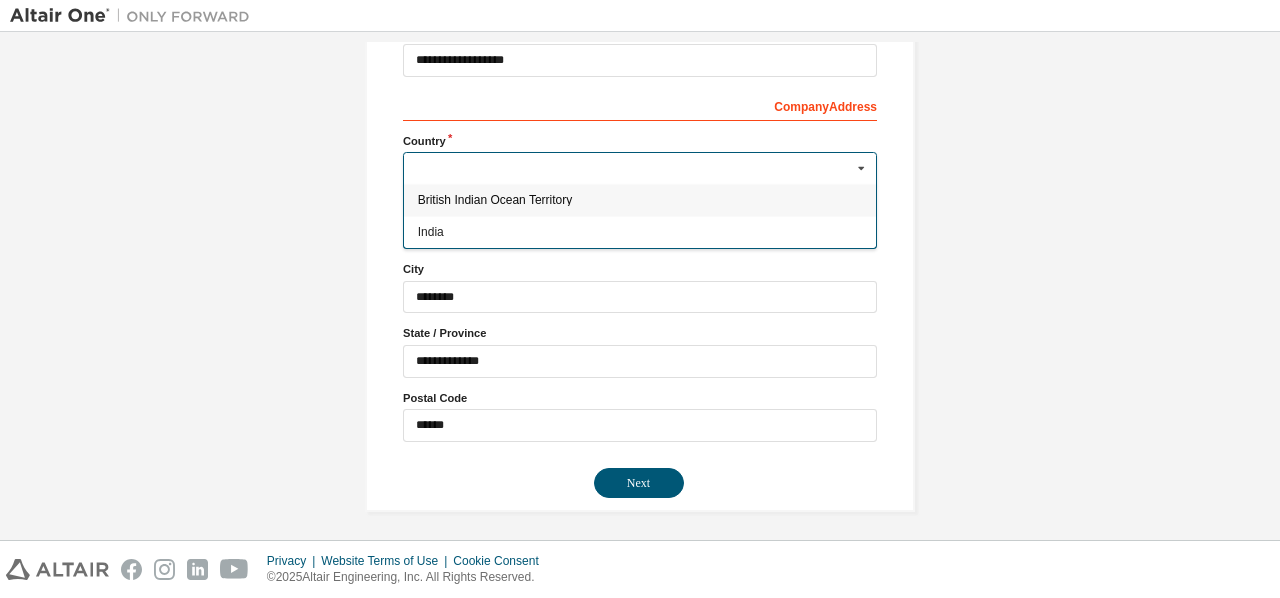 click on "**********" at bounding box center [640, 134] 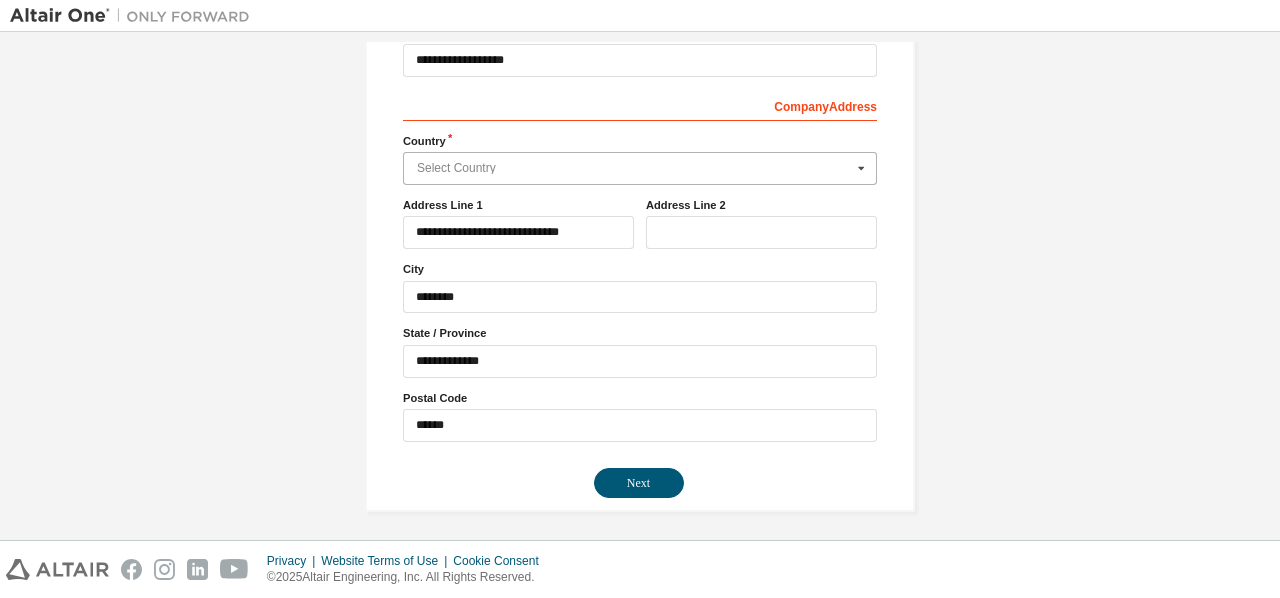 click at bounding box center (641, 168) 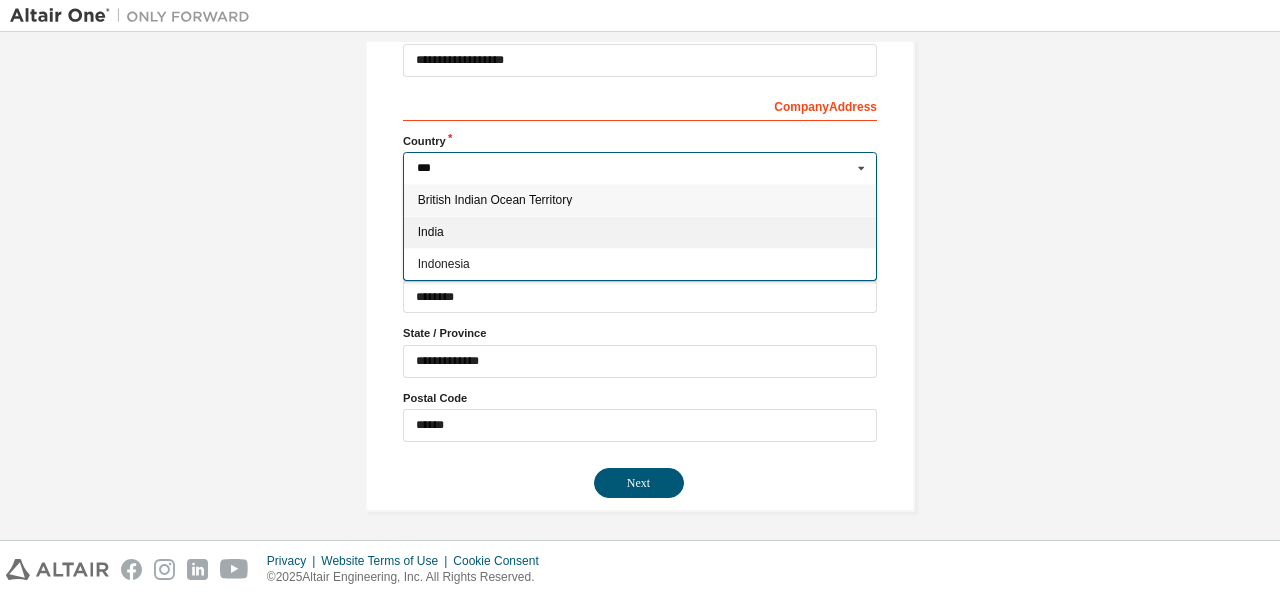 type on "***" 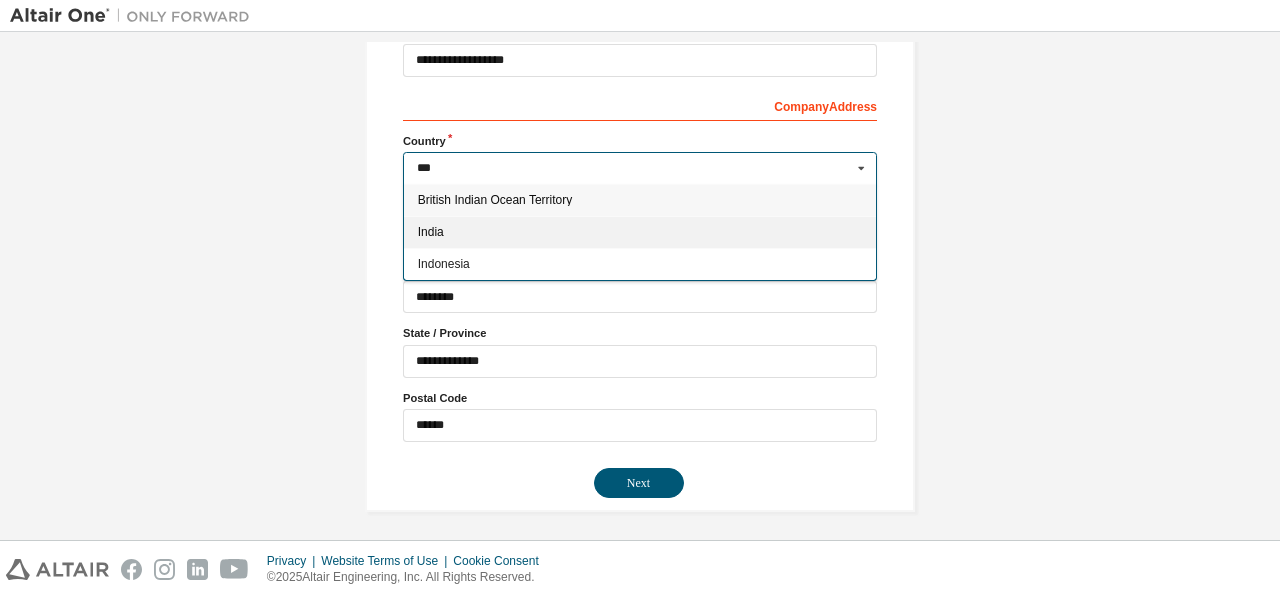 click on "India" at bounding box center [640, 232] 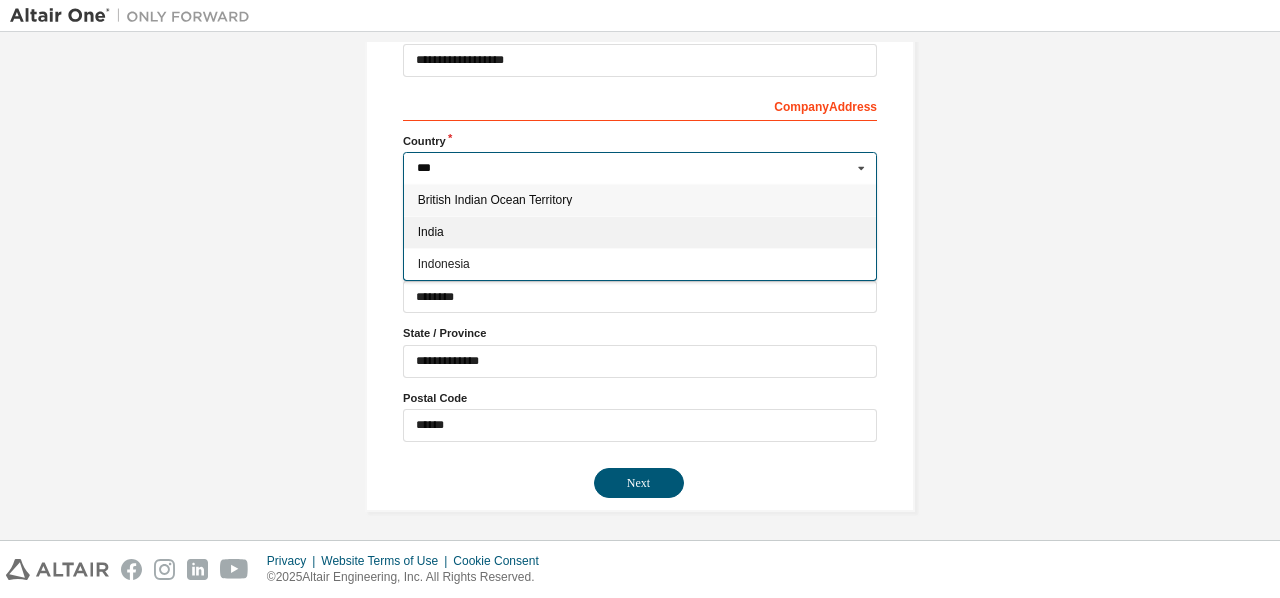 type on "***" 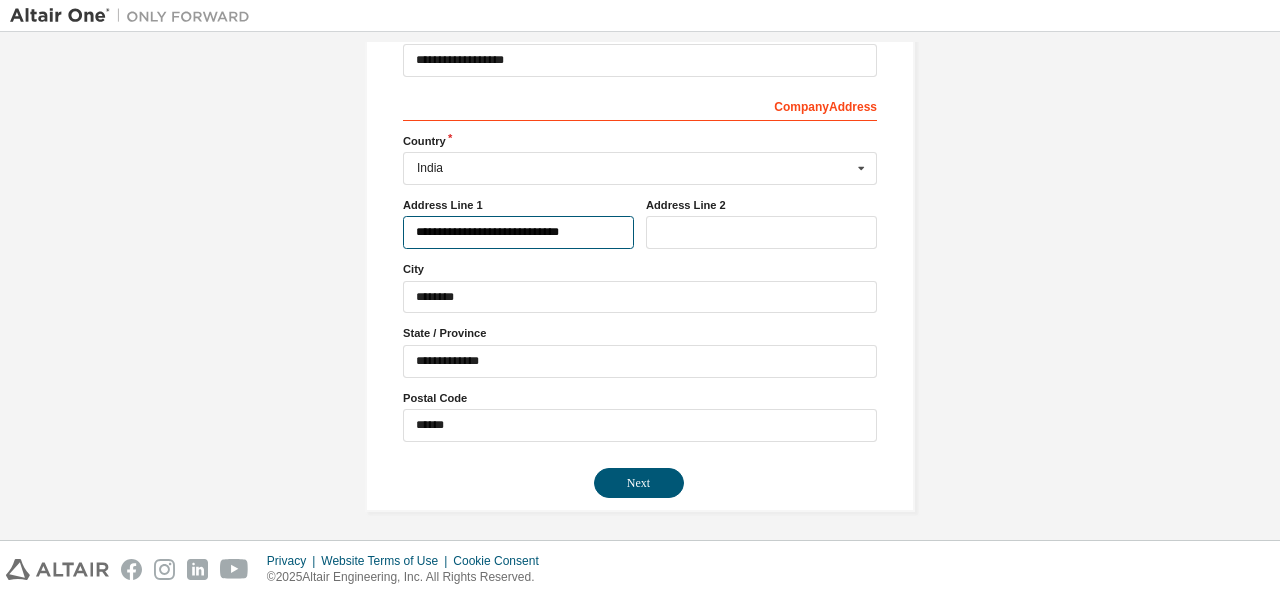 click on "**********" at bounding box center (518, 232) 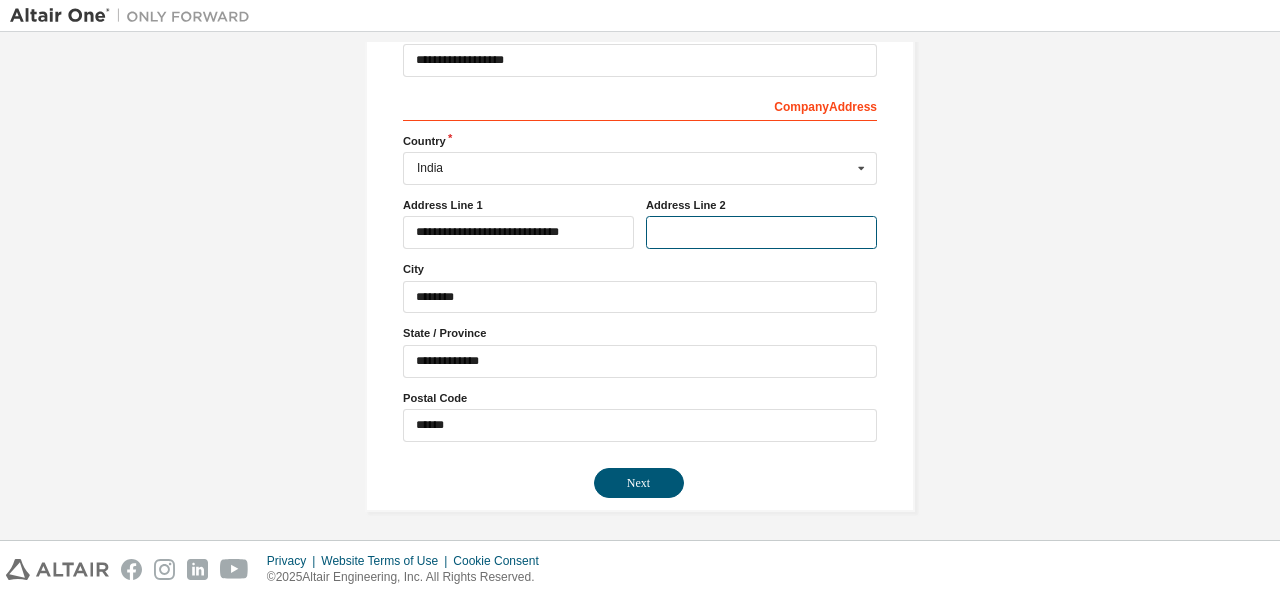 drag, startPoint x: 704, startPoint y: 231, endPoint x: 605, endPoint y: 233, distance: 99.0202 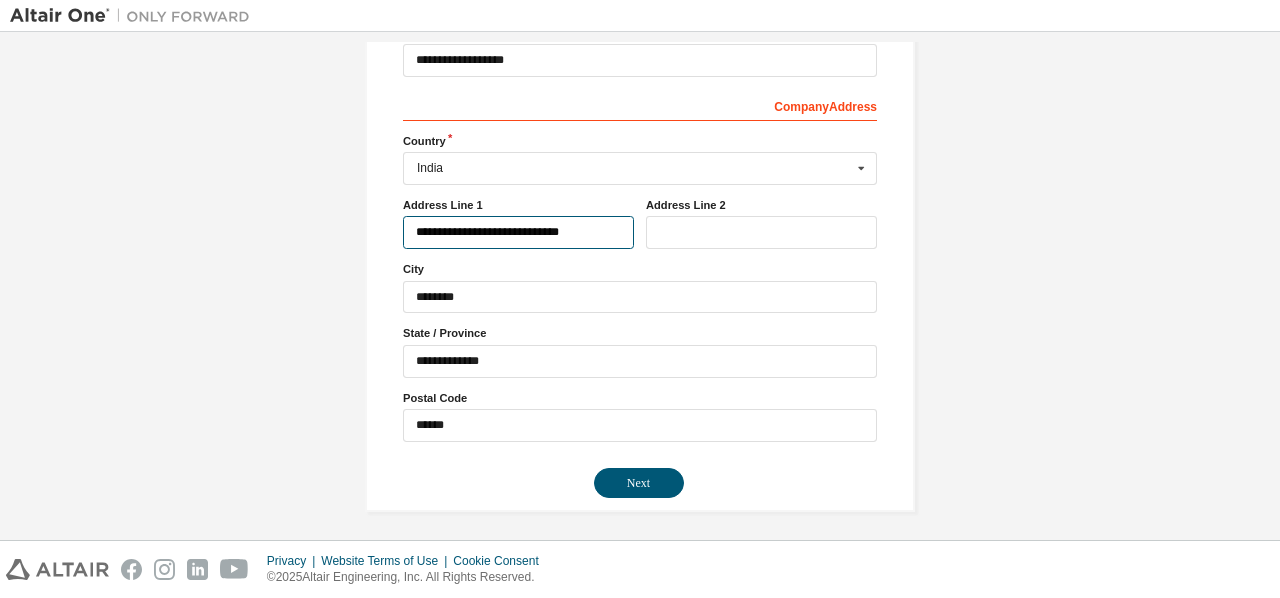 drag, startPoint x: 610, startPoint y: 233, endPoint x: 378, endPoint y: 227, distance: 232.07758 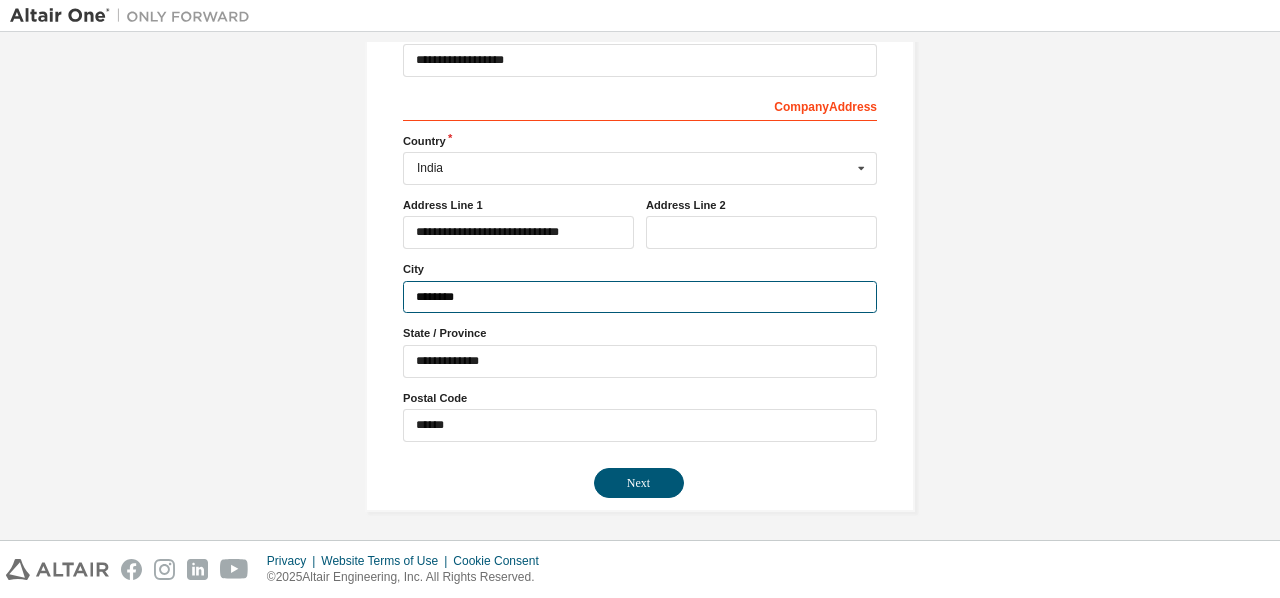 click on "********" at bounding box center (640, 297) 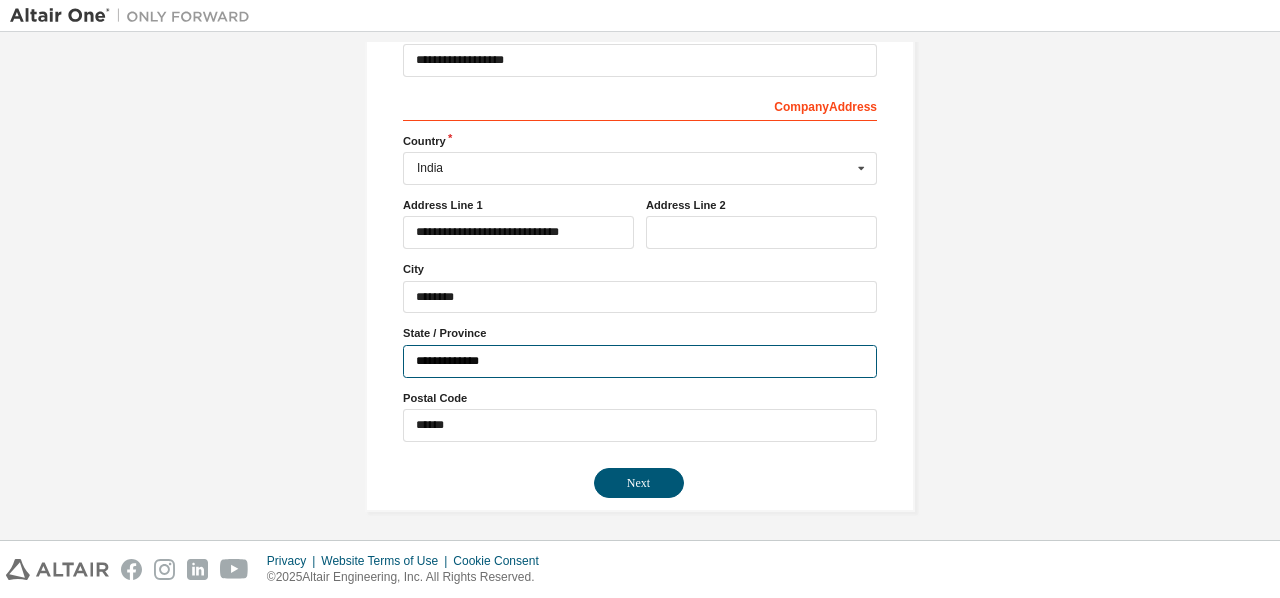 click on "**********" at bounding box center [640, 361] 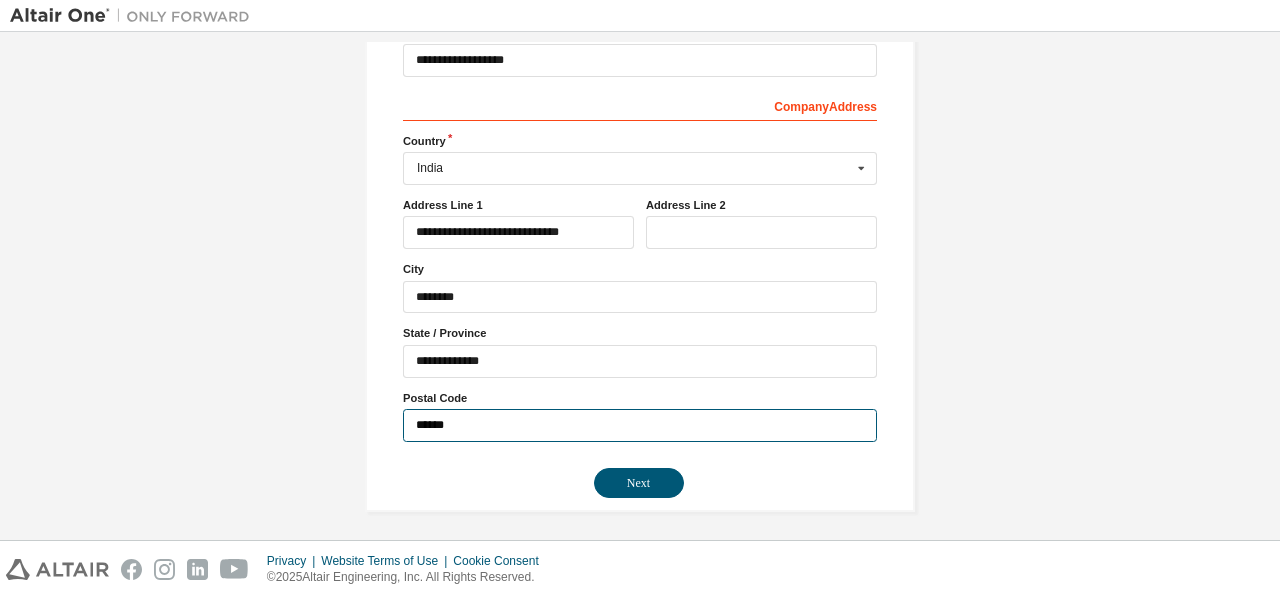 click on "******" at bounding box center (640, 425) 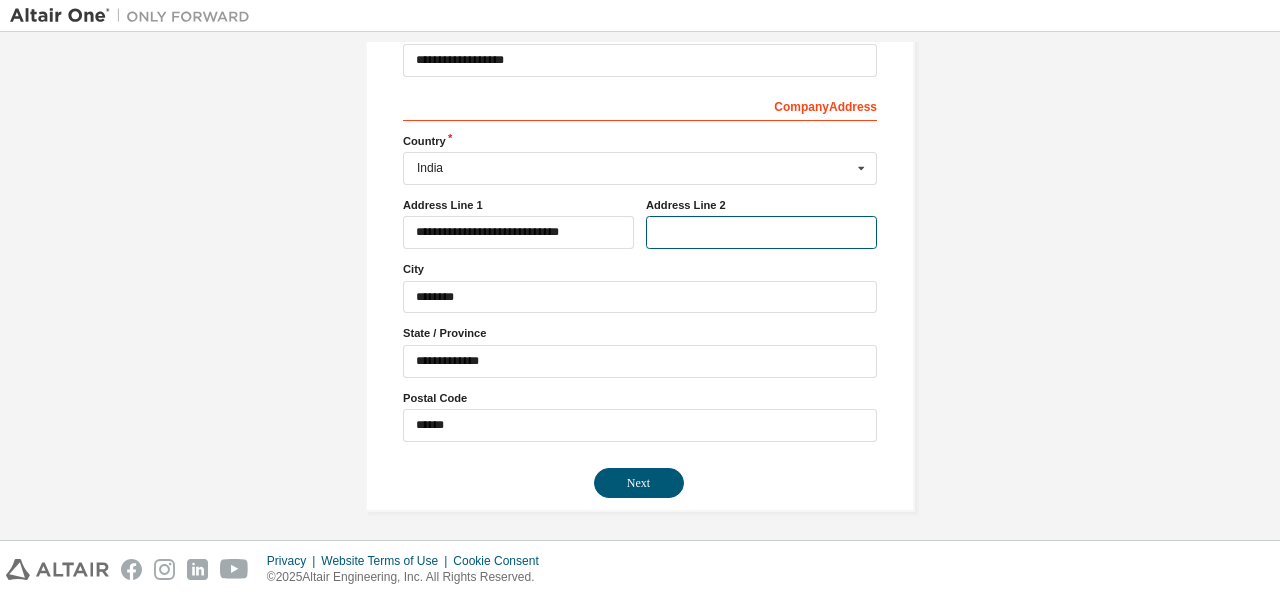 click at bounding box center (761, 232) 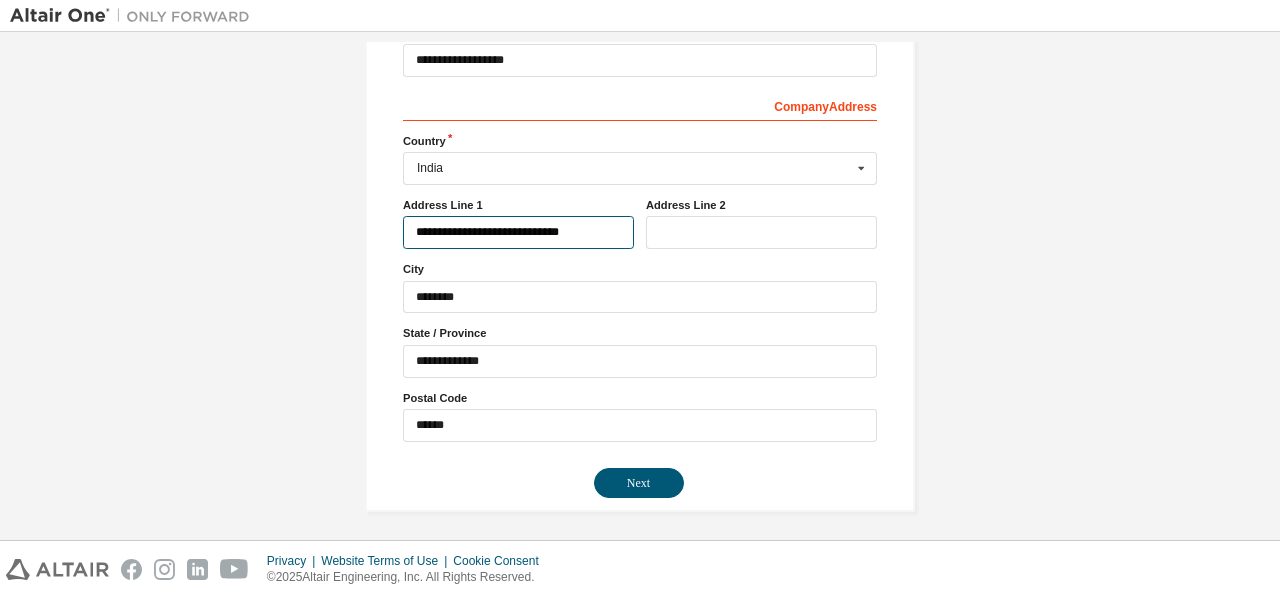 click on "**********" at bounding box center (518, 232) 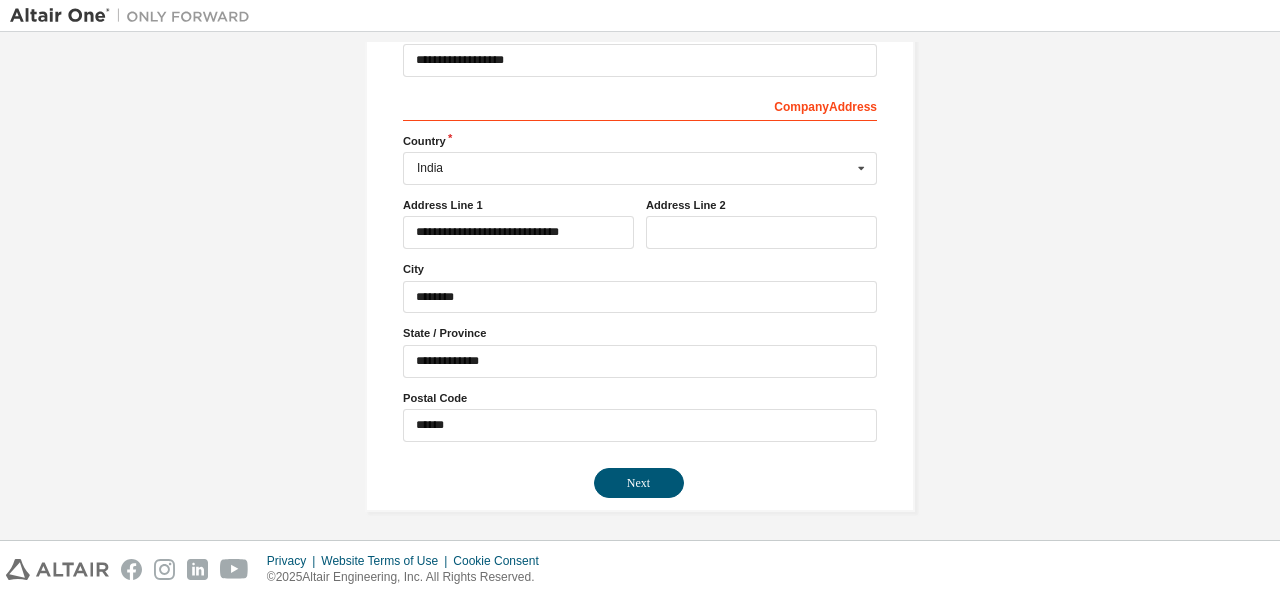 click on "**********" at bounding box center [640, 134] 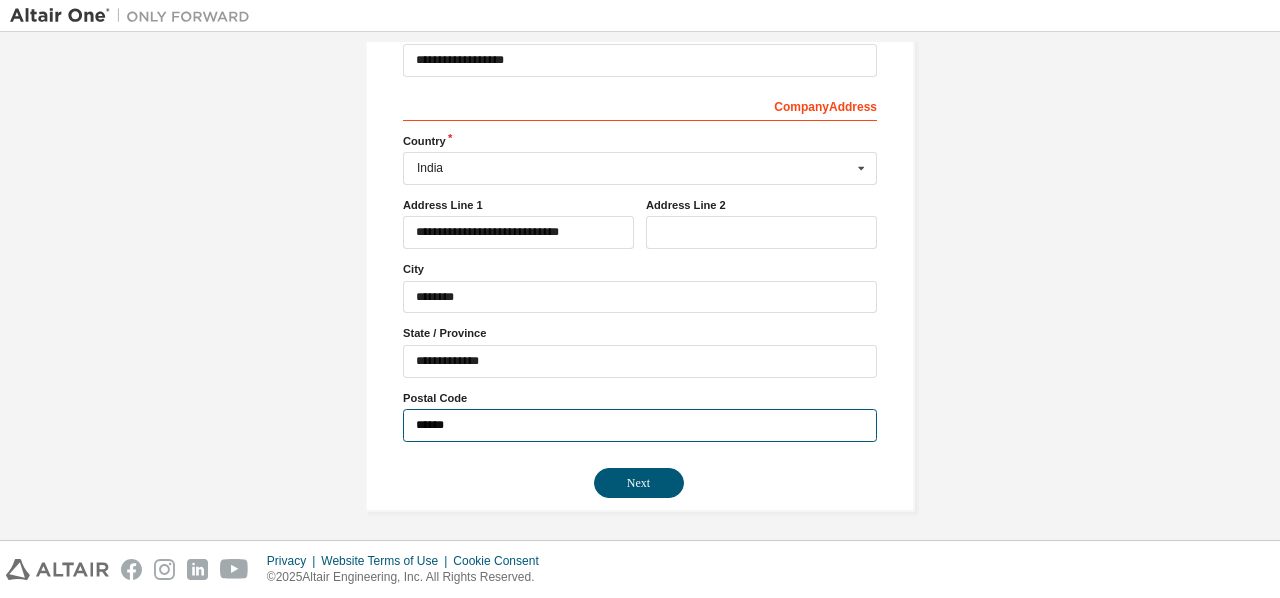 drag, startPoint x: 756, startPoint y: 431, endPoint x: 322, endPoint y: 339, distance: 443.644 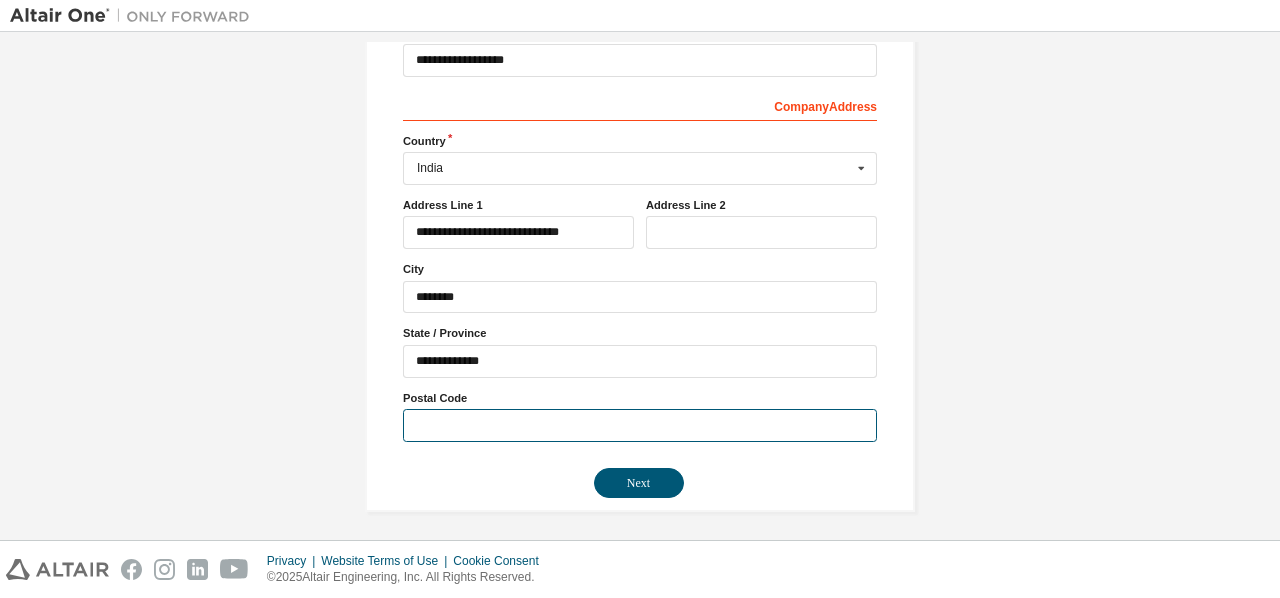 type 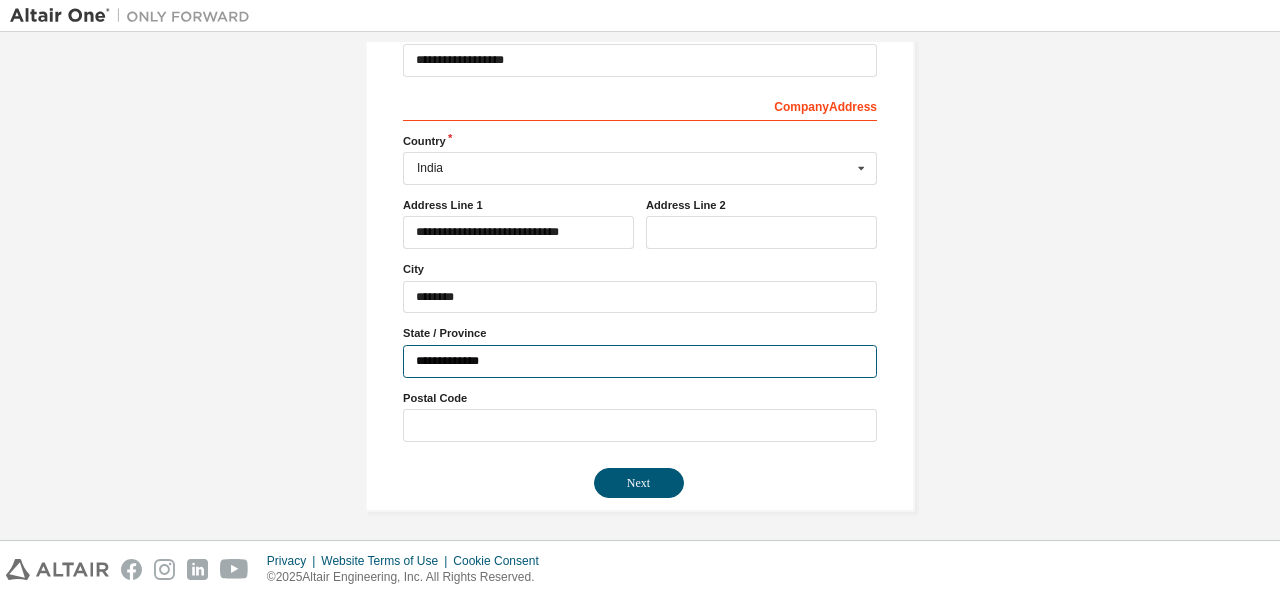 drag, startPoint x: 535, startPoint y: 363, endPoint x: 324, endPoint y: 376, distance: 211.4001 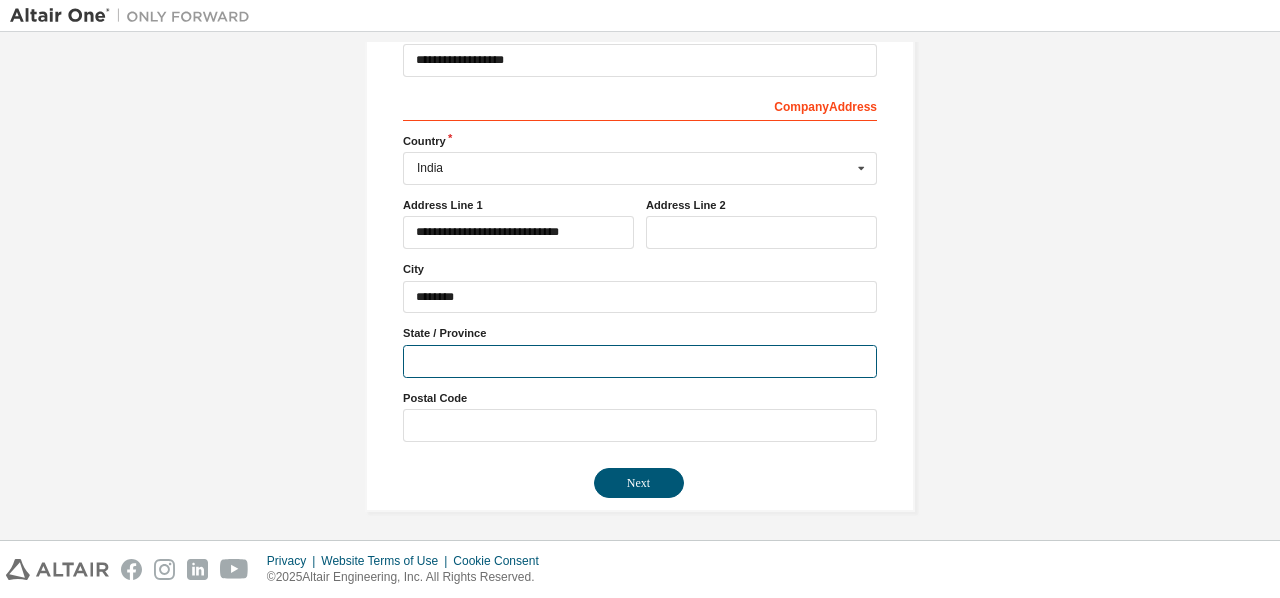 type 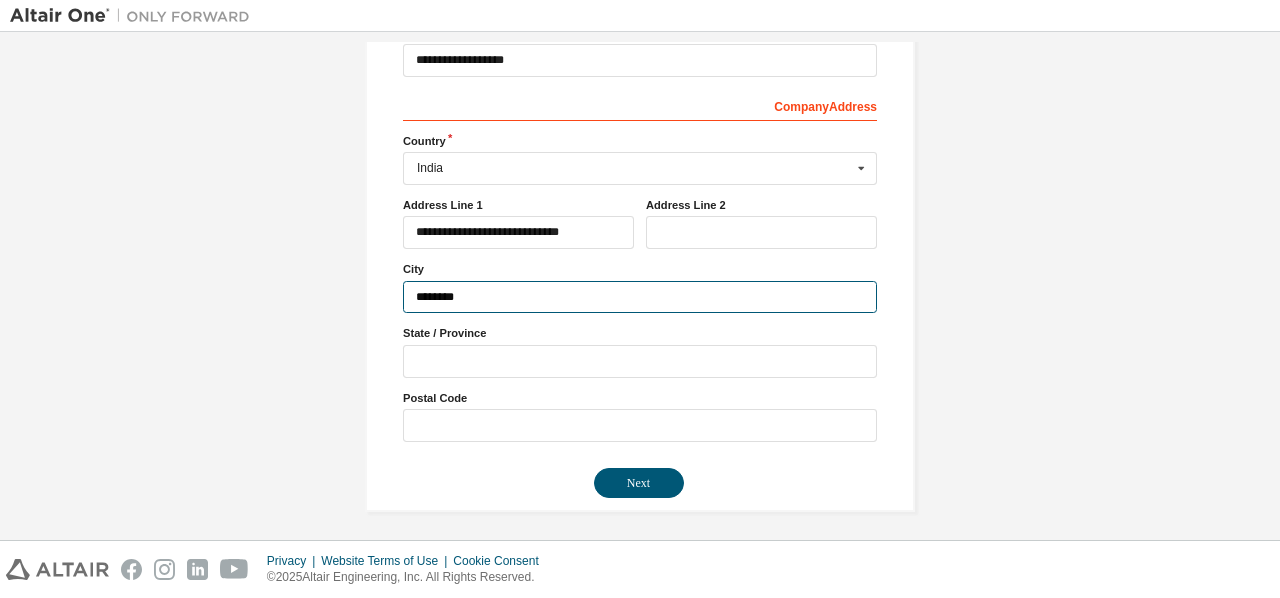 drag, startPoint x: 716, startPoint y: 295, endPoint x: 262, endPoint y: 327, distance: 455.12634 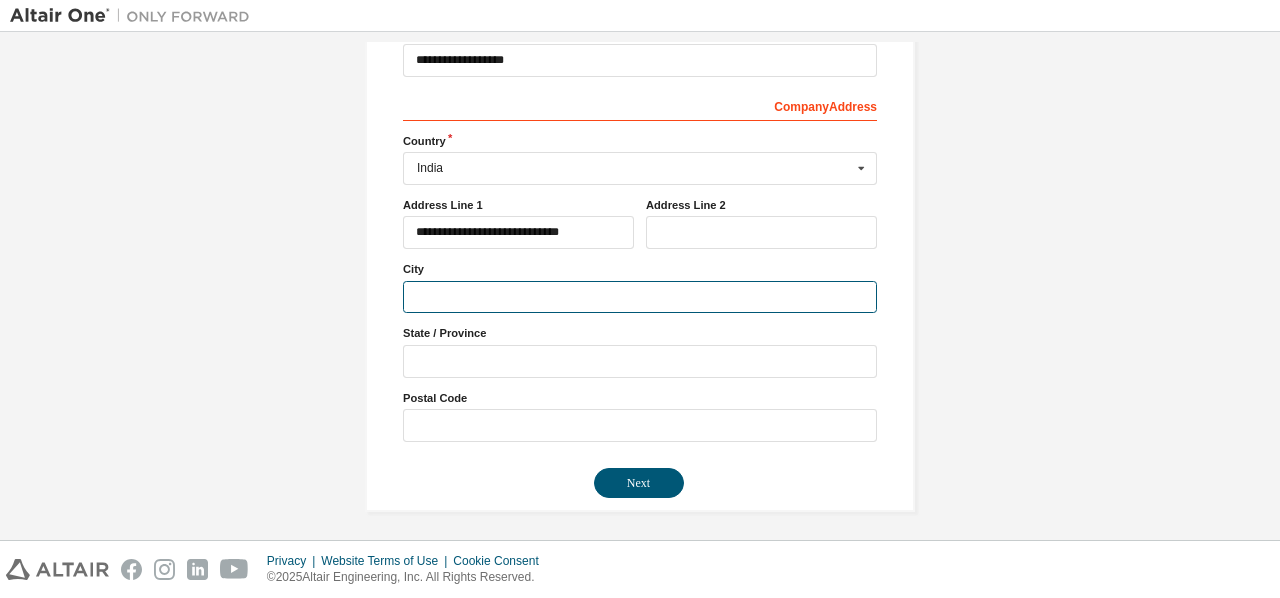 type 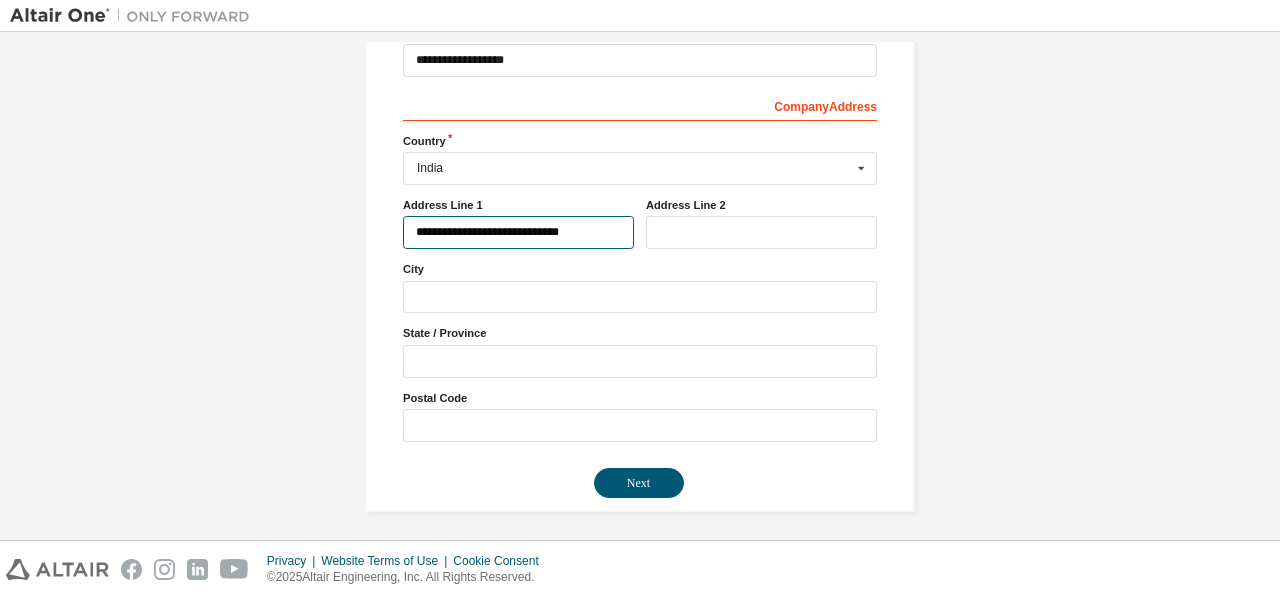 drag, startPoint x: 549, startPoint y: 223, endPoint x: 256, endPoint y: 226, distance: 293.01535 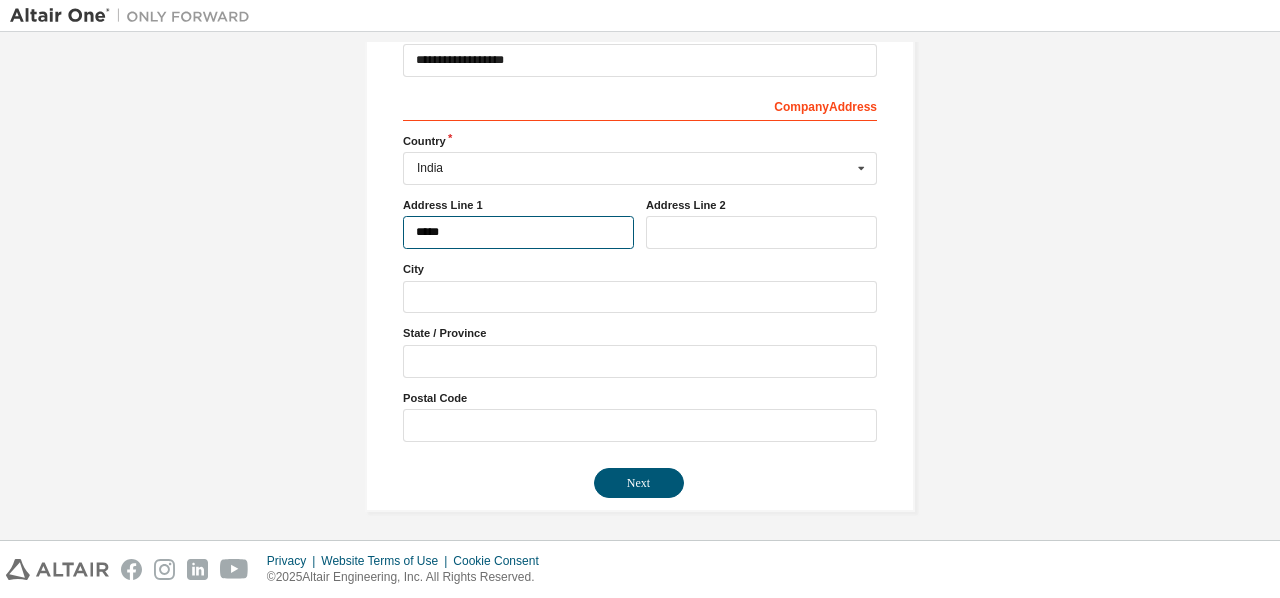 drag, startPoint x: 496, startPoint y: 225, endPoint x: 310, endPoint y: 245, distance: 187.07217 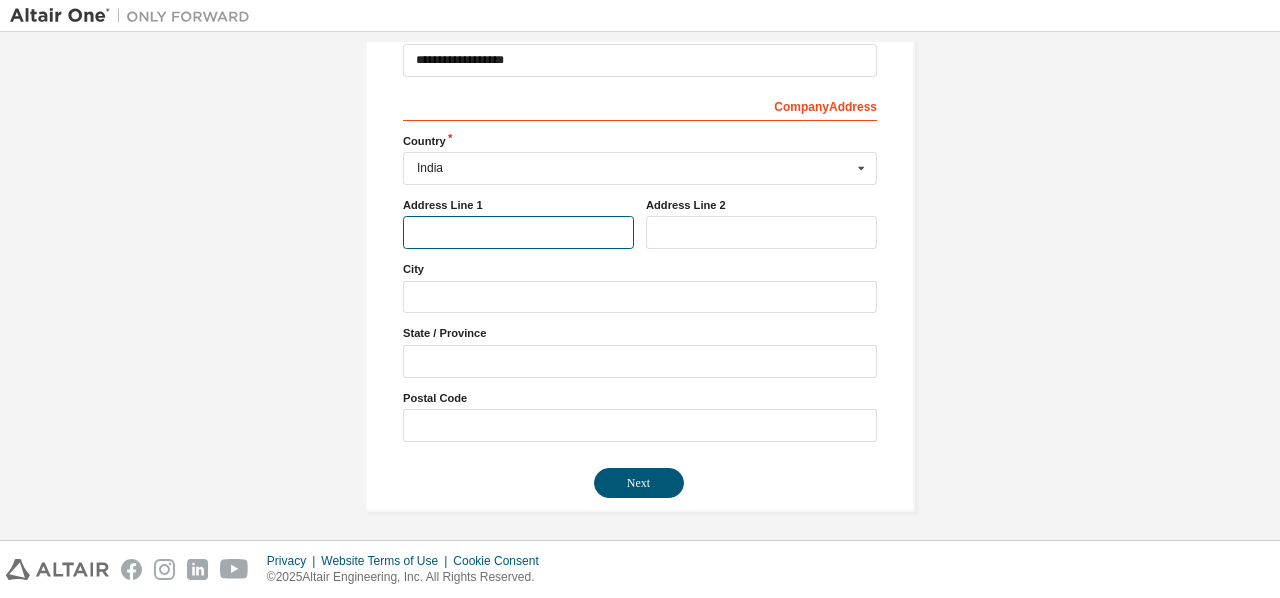 type 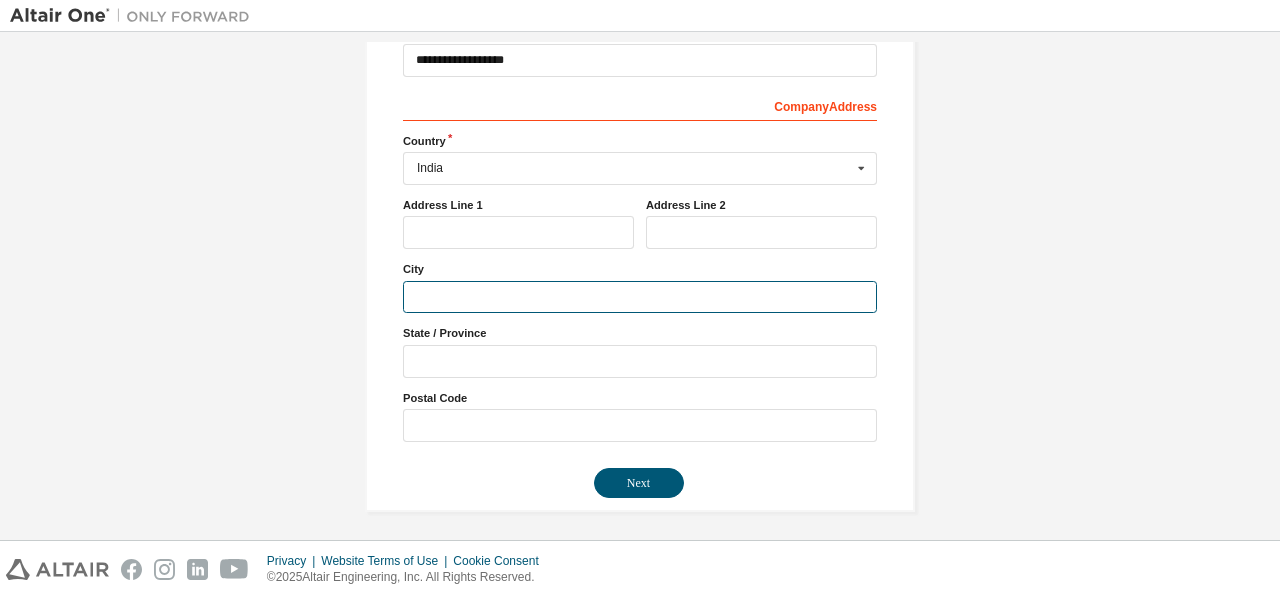 click at bounding box center (640, 297) 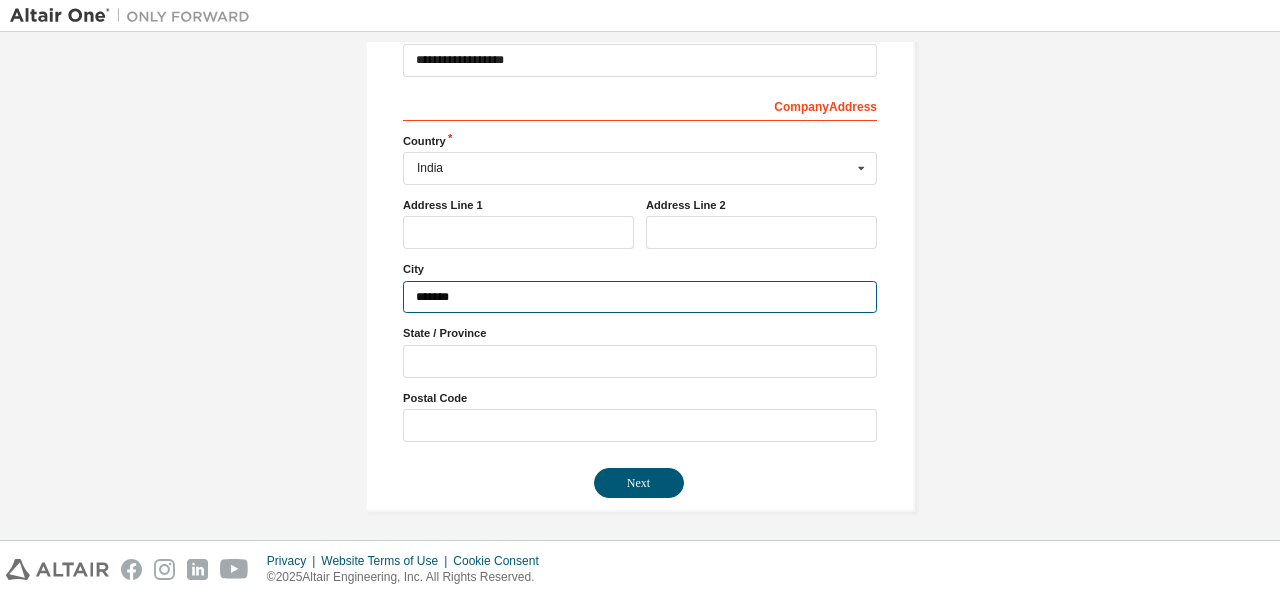 type on "*******" 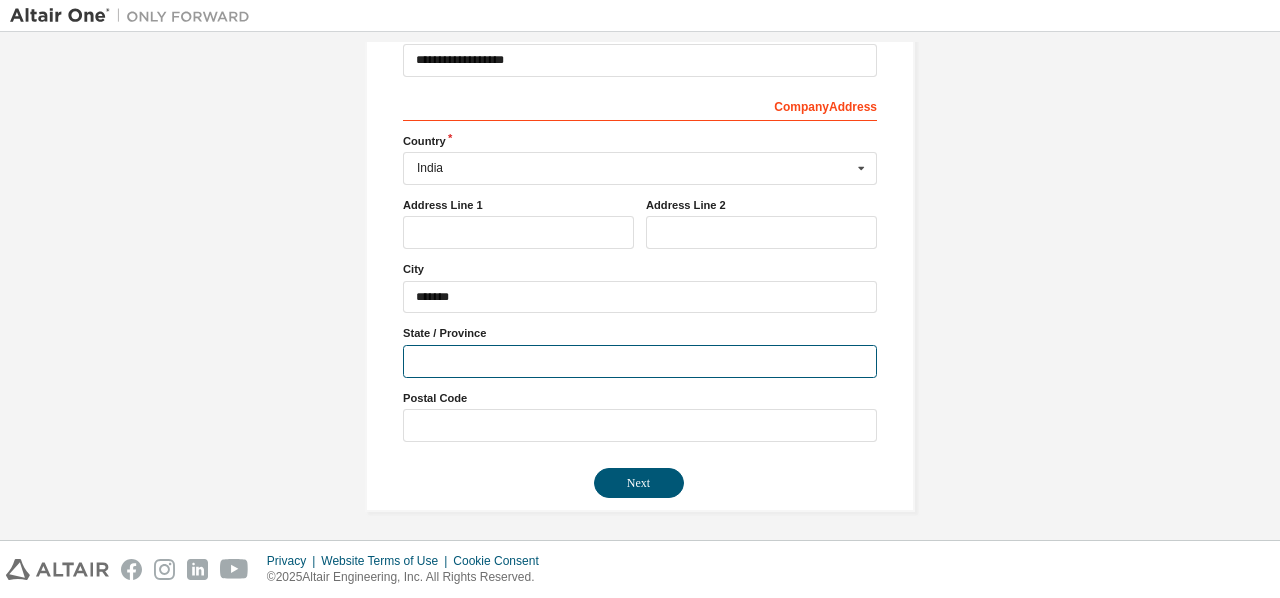 click at bounding box center [640, 361] 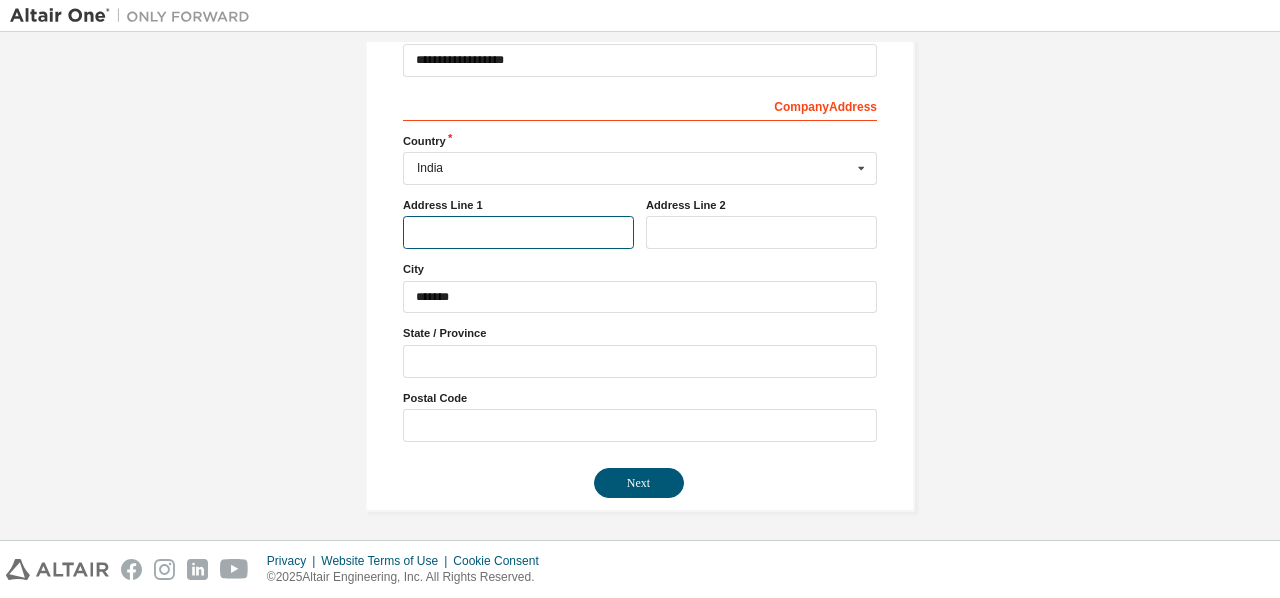 click at bounding box center [518, 232] 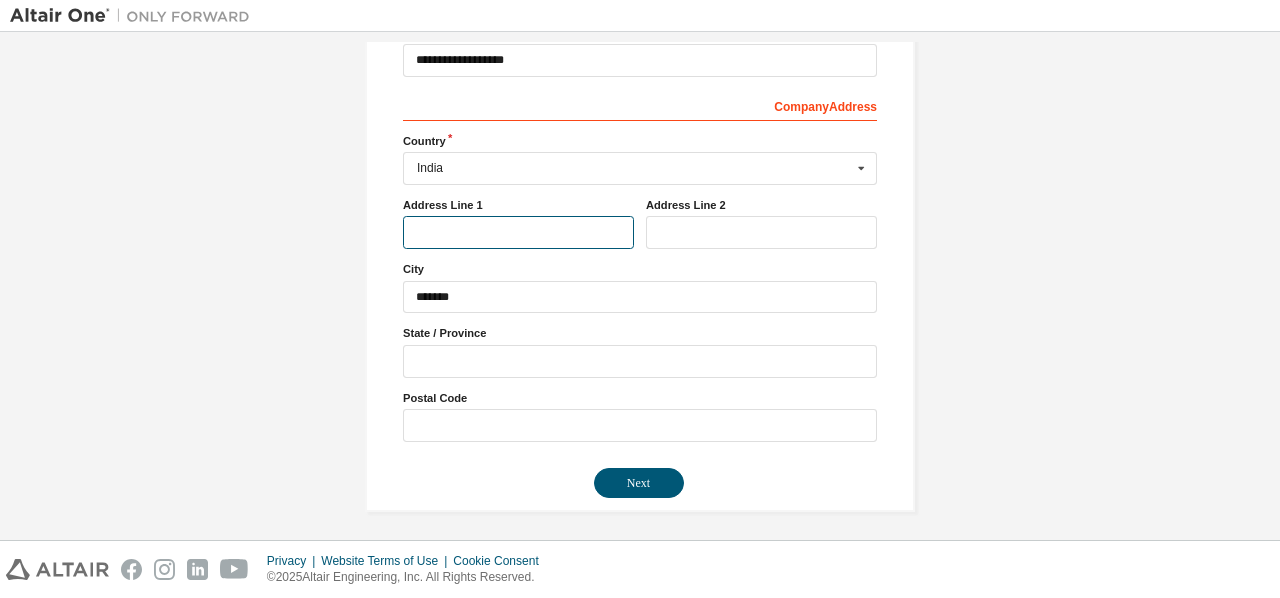 click at bounding box center [518, 232] 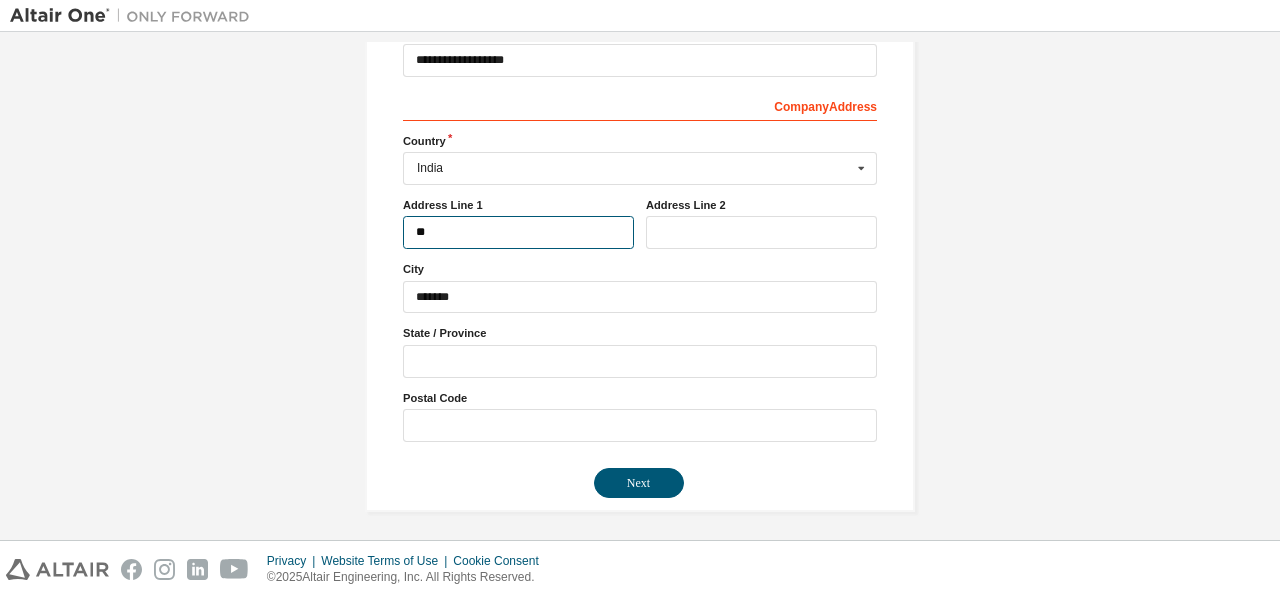 type on "*" 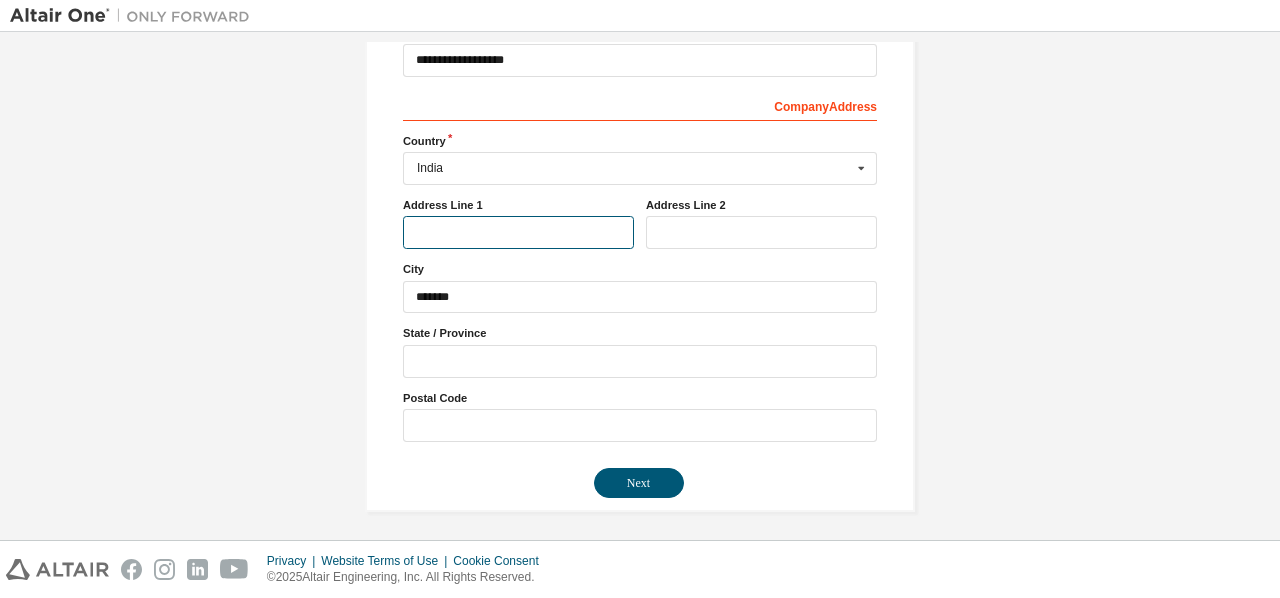 click at bounding box center (518, 232) 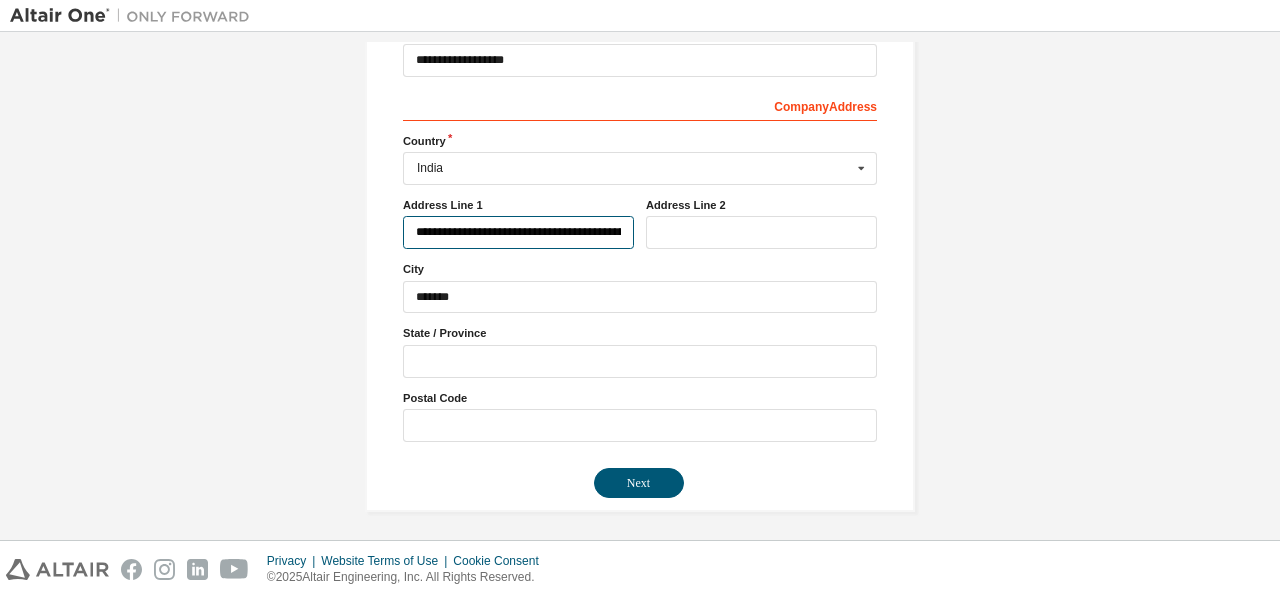 scroll, scrollTop: 0, scrollLeft: 93, axis: horizontal 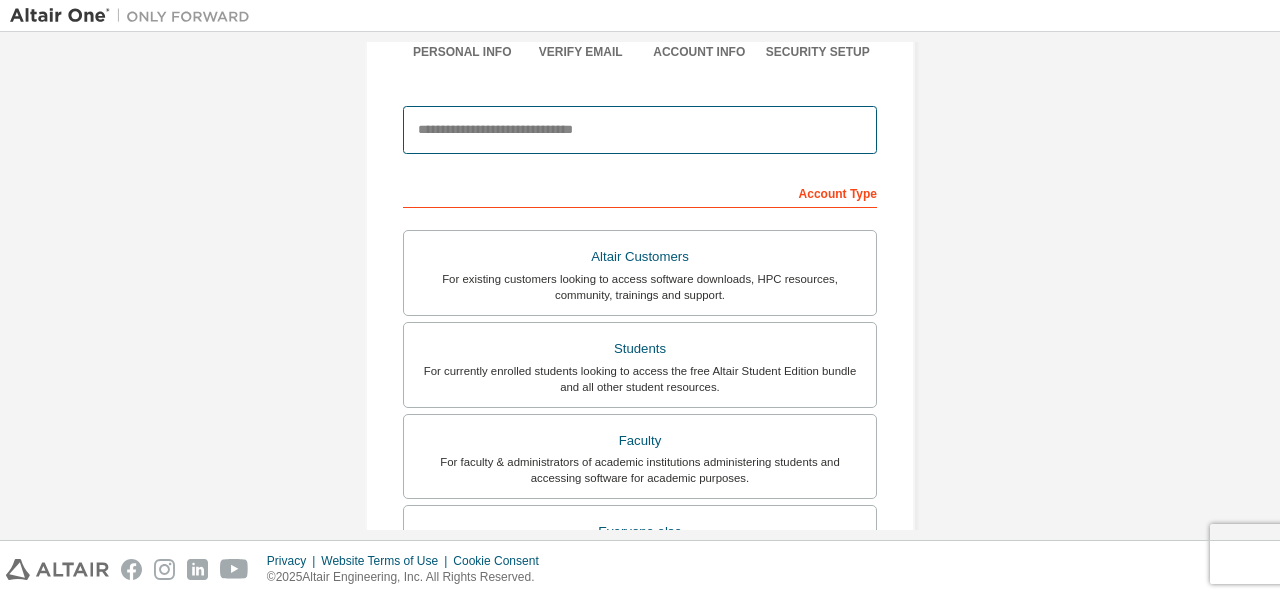 click at bounding box center [640, 130] 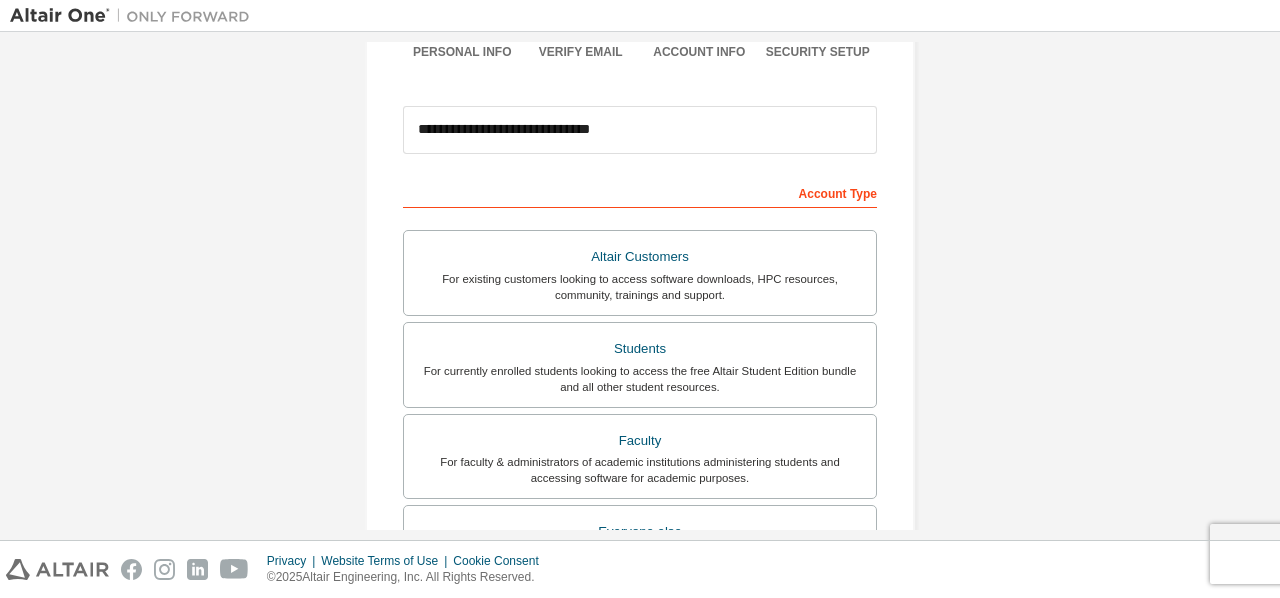 type on "*******" 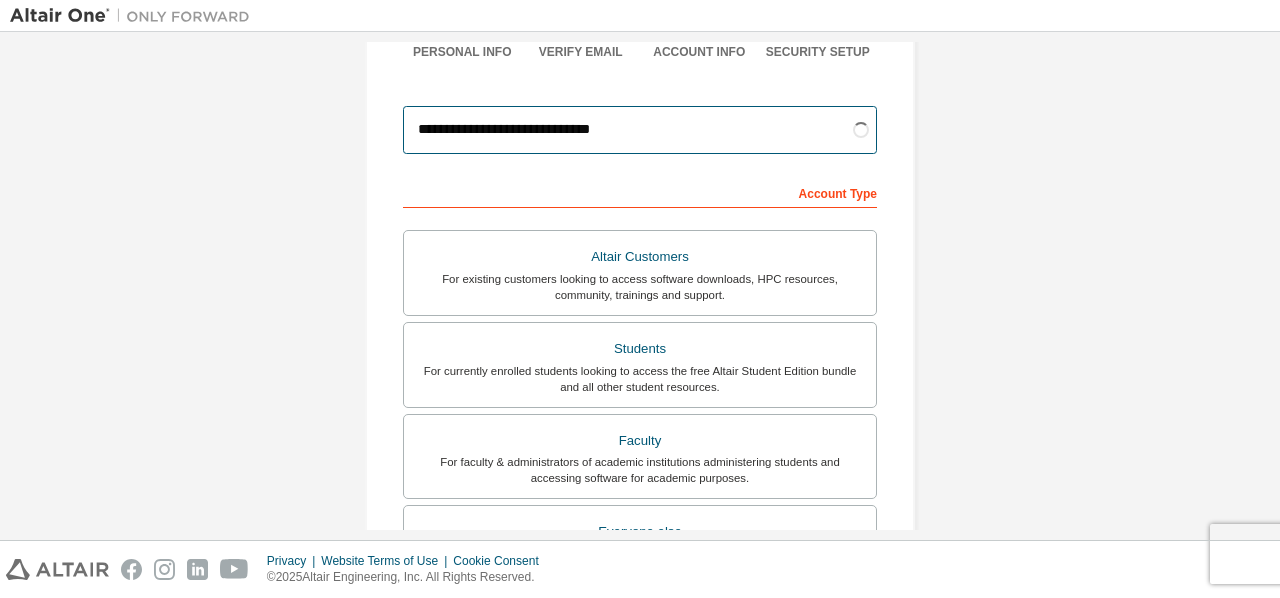 drag, startPoint x: 620, startPoint y: 136, endPoint x: 568, endPoint y: 139, distance: 52.086468 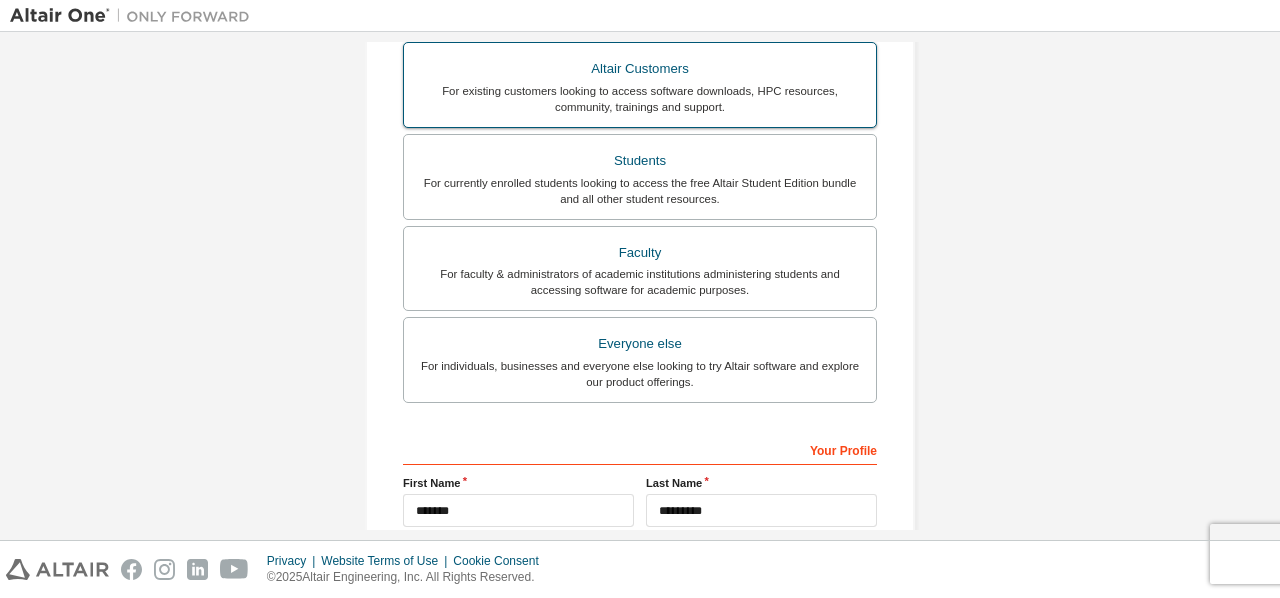 scroll, scrollTop: 377, scrollLeft: 0, axis: vertical 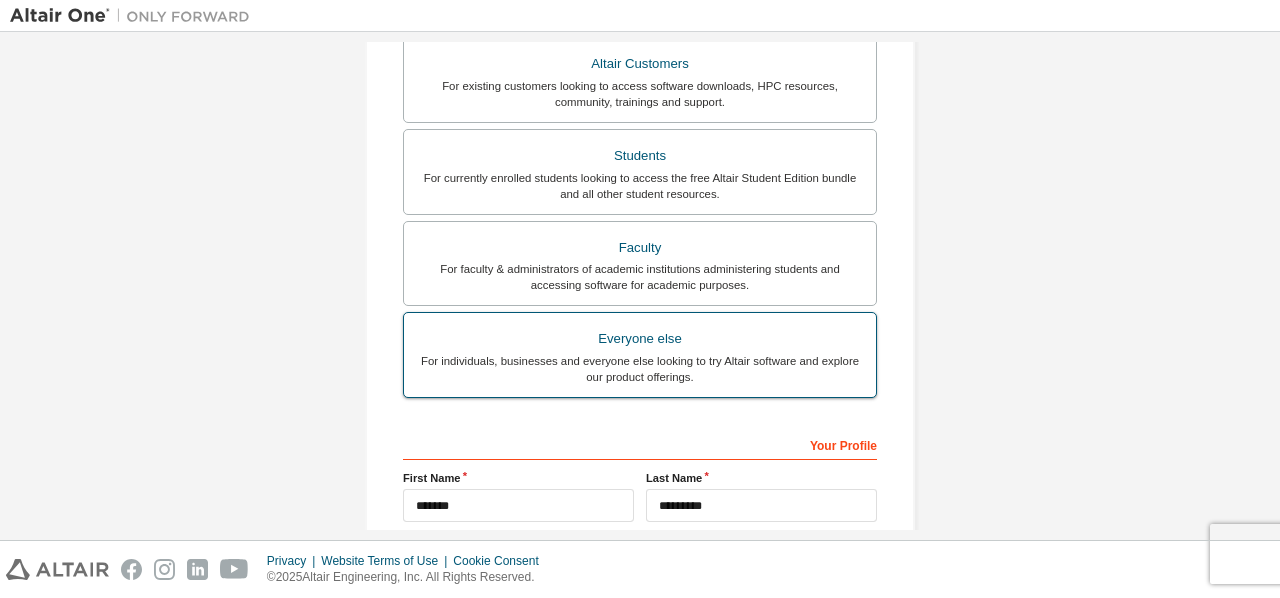 type on "**********" 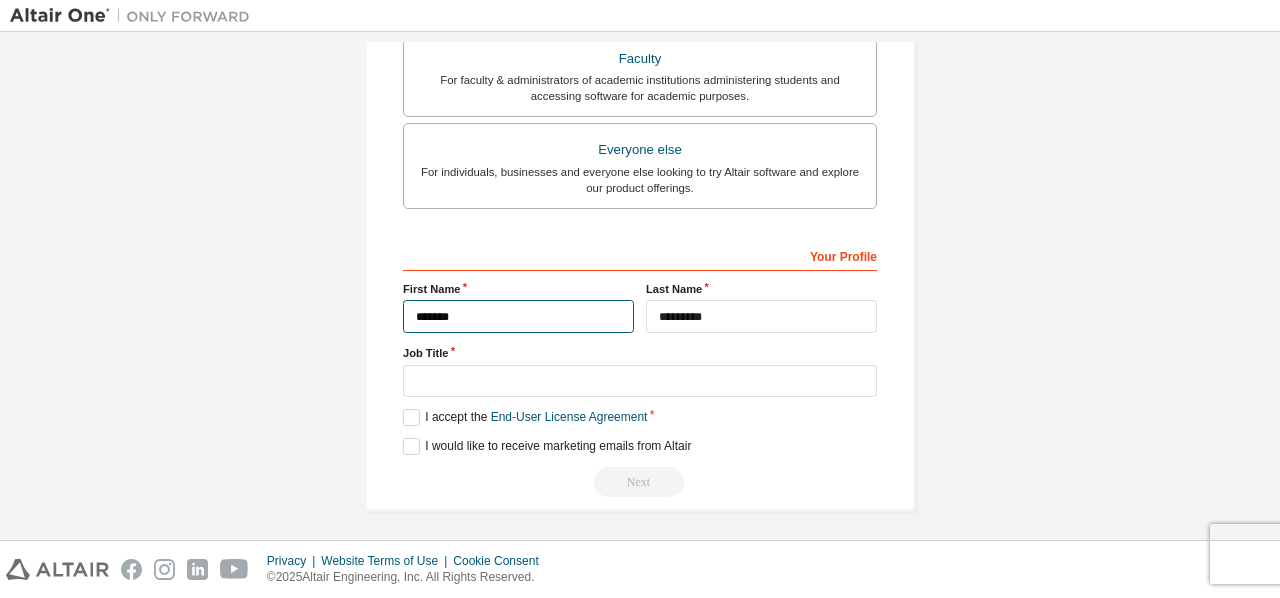 click on "*******" at bounding box center (518, 316) 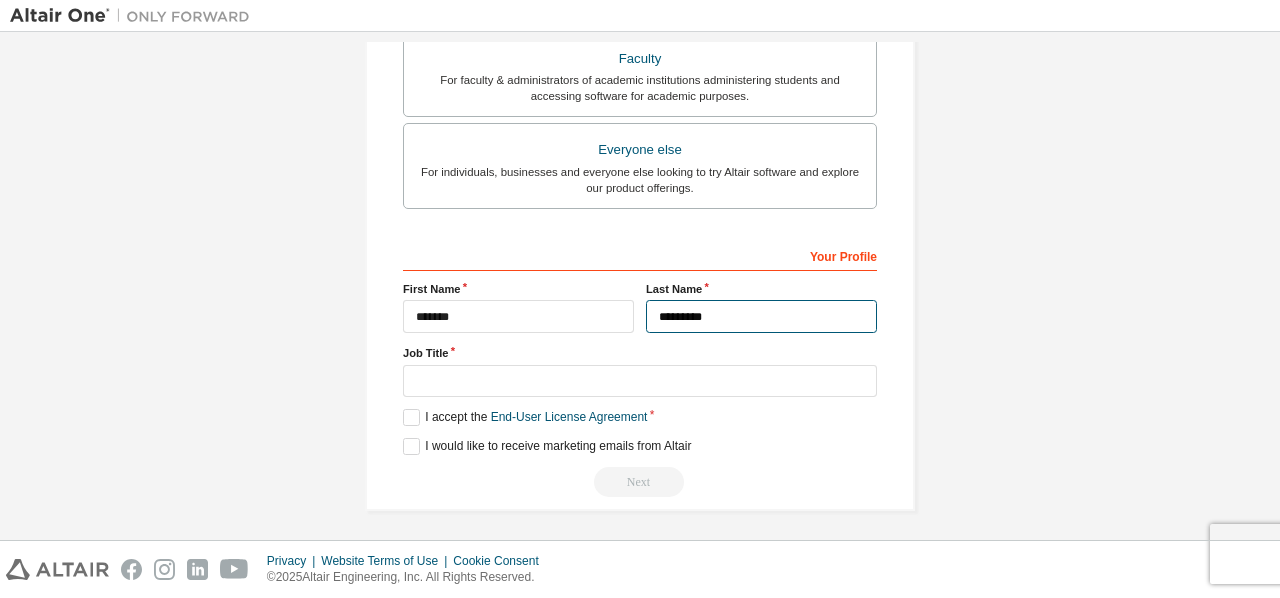 click on "*********" at bounding box center (761, 316) 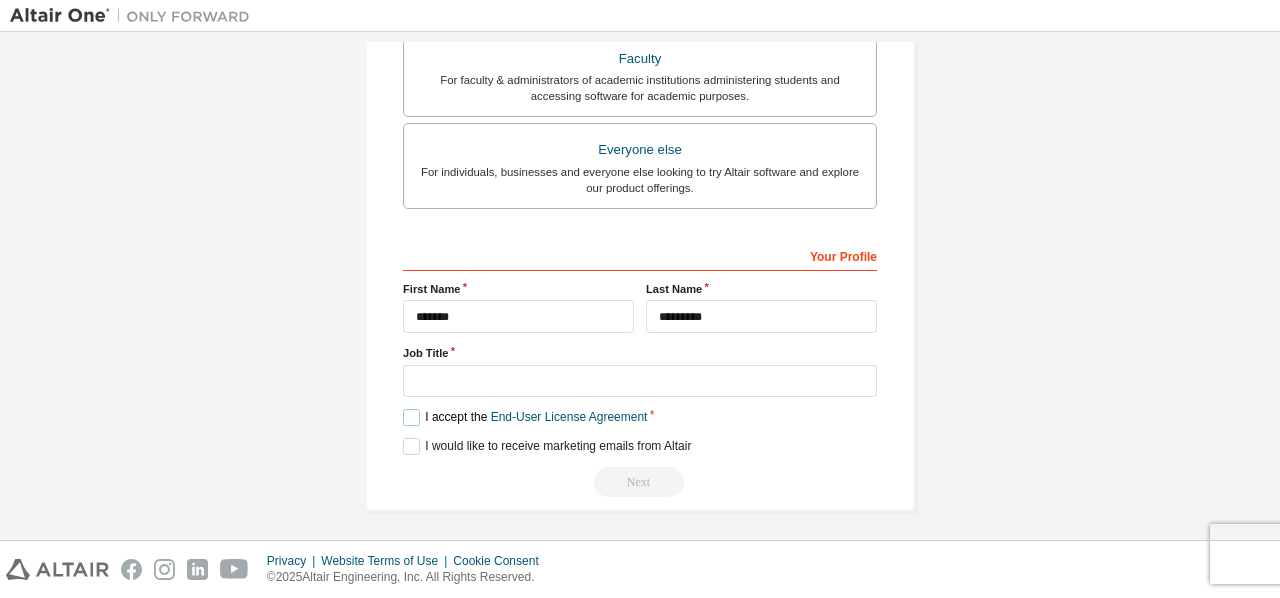 click on "Your Profile First Name ******* Last Name ********* Job Title Please provide State/Province to help us route sales and support resources to you more efficiently. I accept the    End-User License Agreement I would like to receive marketing emails from Altair Next" at bounding box center (640, 368) 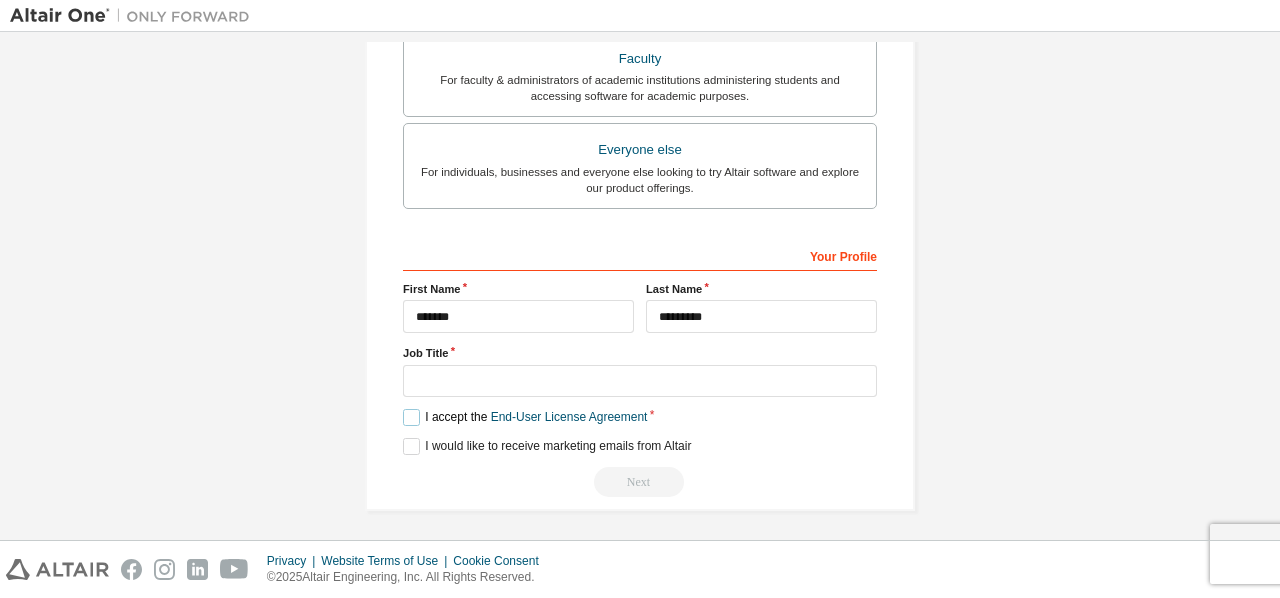 click on "I accept the    End-User License Agreement" at bounding box center (525, 417) 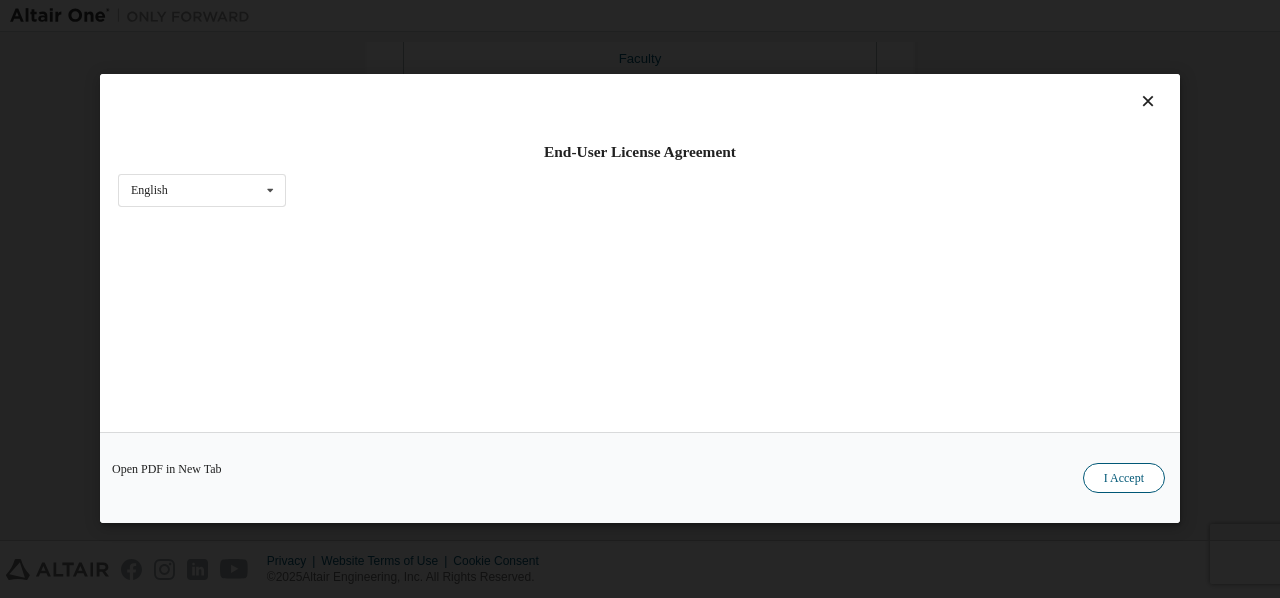 click on "I Accept" at bounding box center (1124, 479) 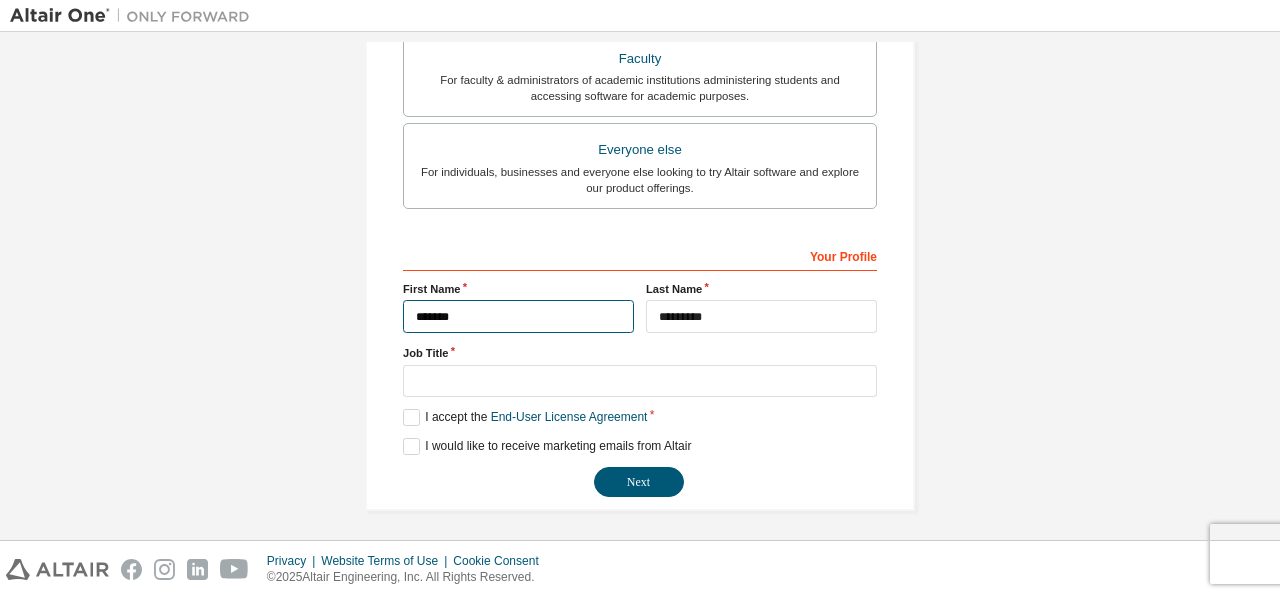 drag, startPoint x: 515, startPoint y: 318, endPoint x: 402, endPoint y: 297, distance: 114.93476 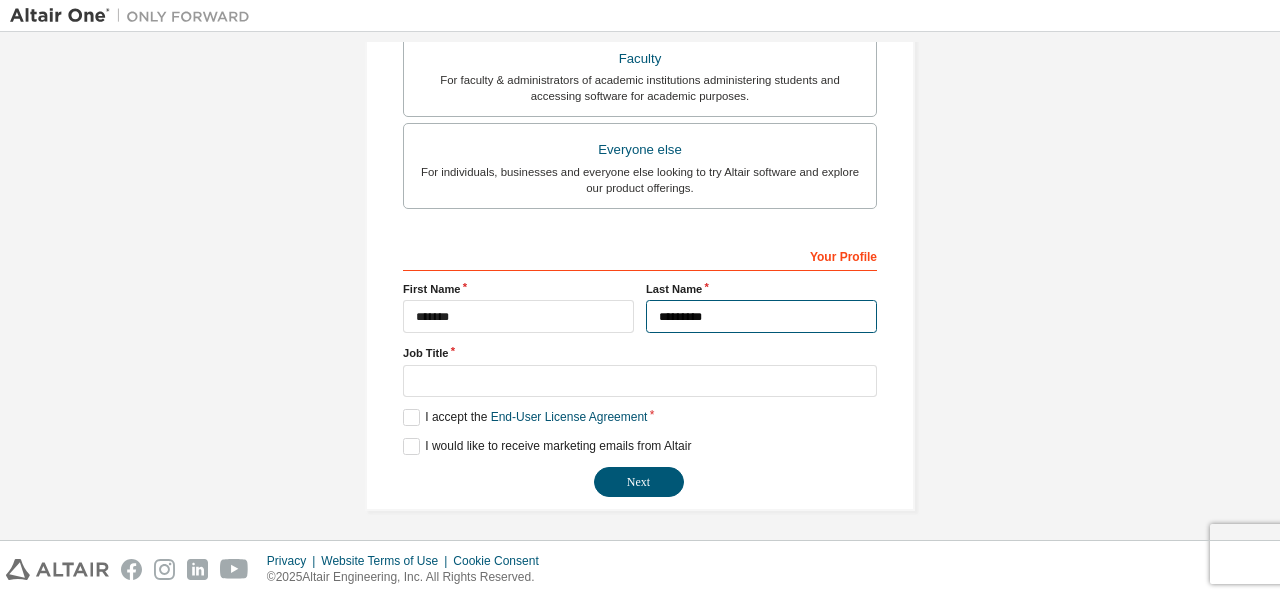 drag, startPoint x: 726, startPoint y: 301, endPoint x: 584, endPoint y: 324, distance: 143.85062 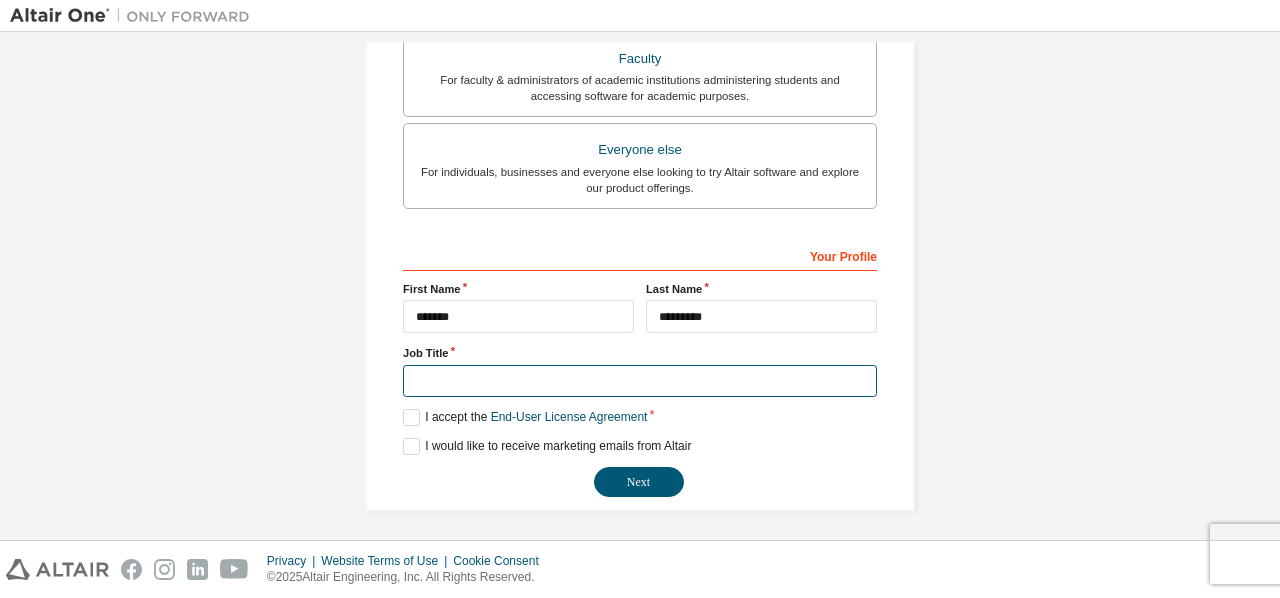 click at bounding box center [640, 381] 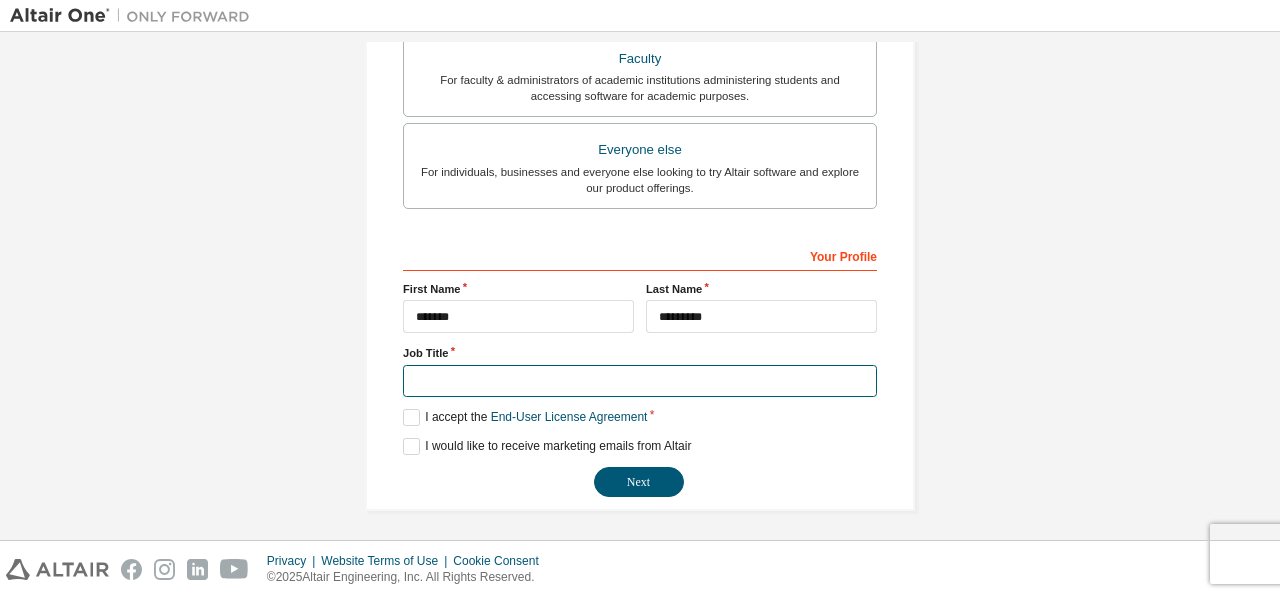 type on "*******" 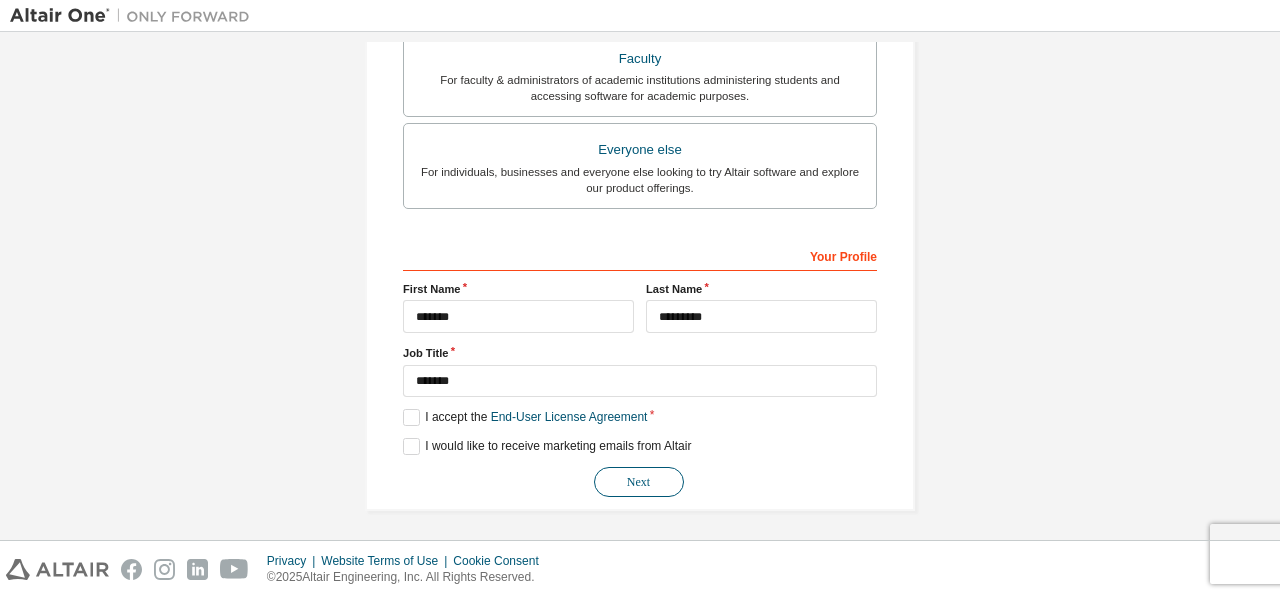 click on "Next" at bounding box center [639, 482] 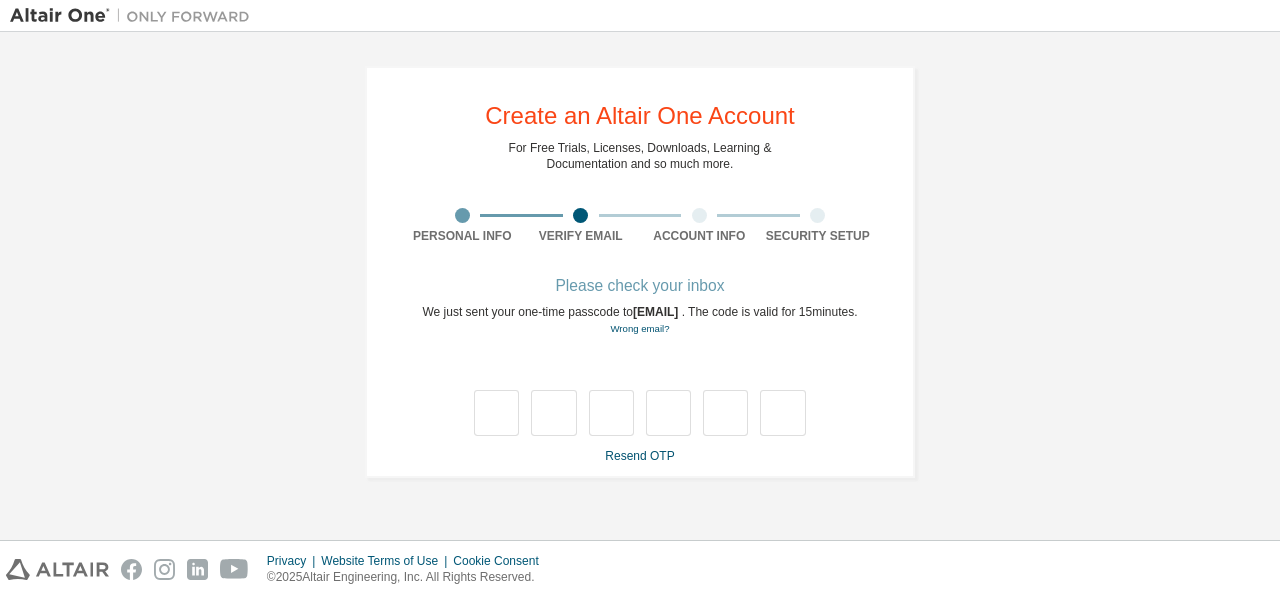 scroll, scrollTop: 0, scrollLeft: 0, axis: both 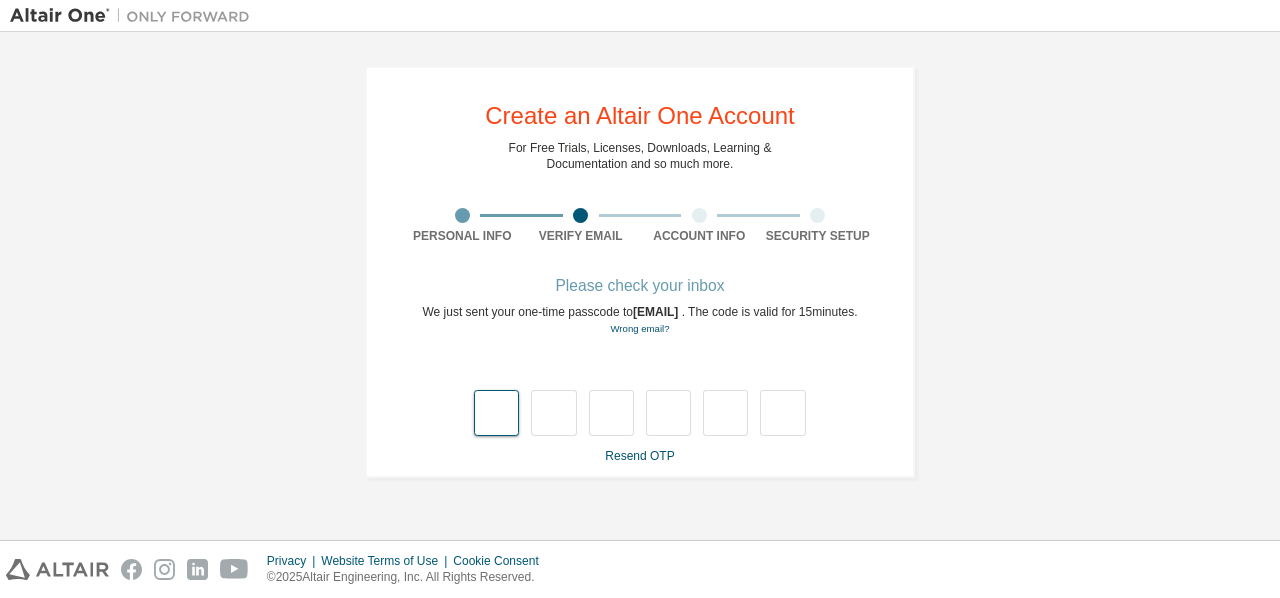 type on "*" 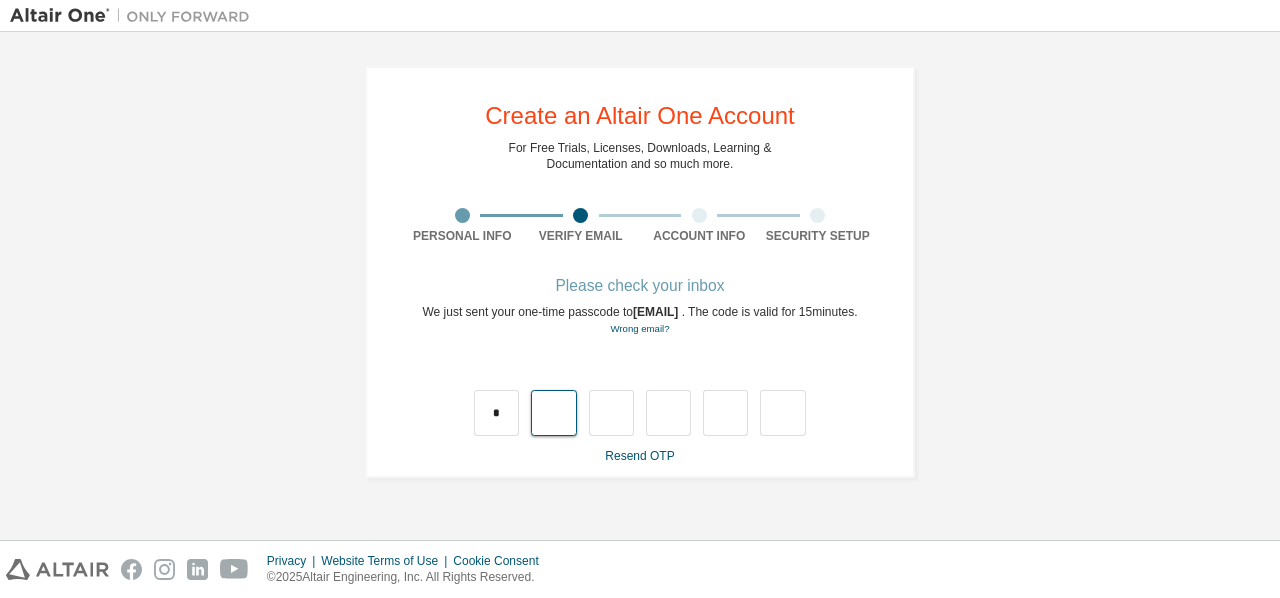 type on "*" 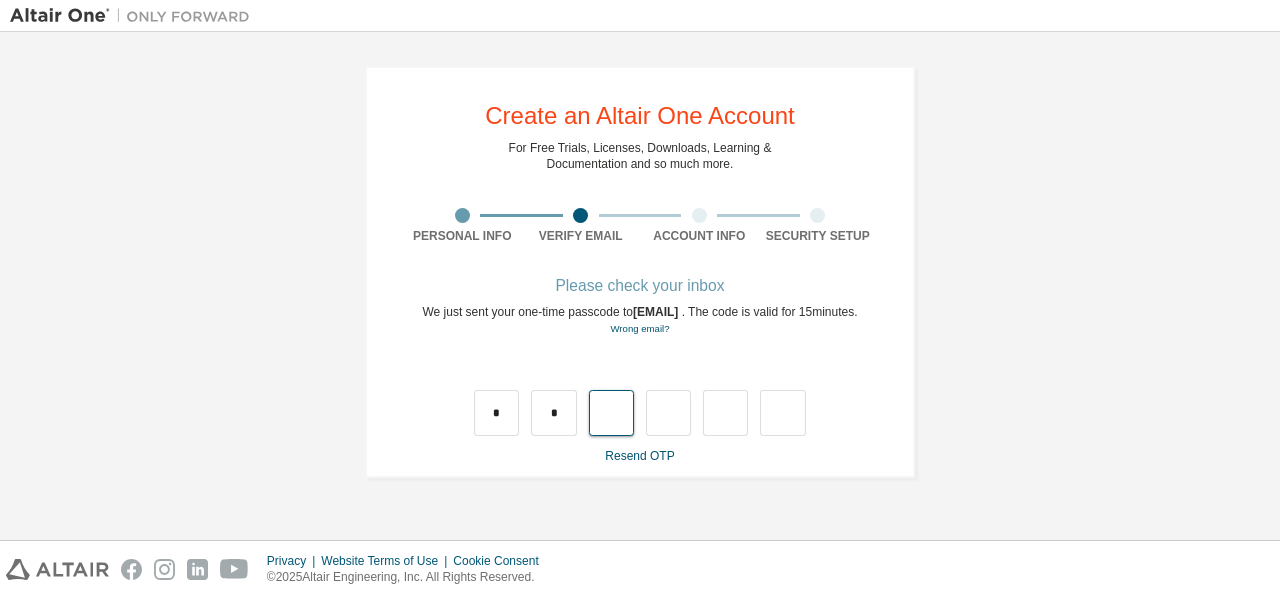 type on "*" 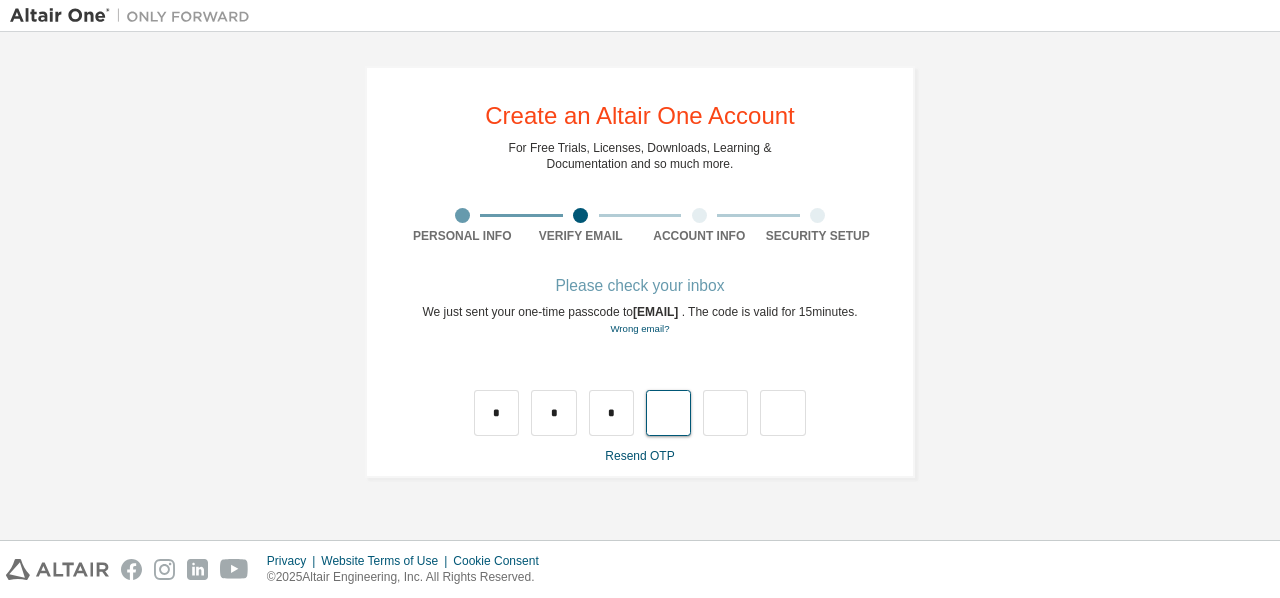 type on "*" 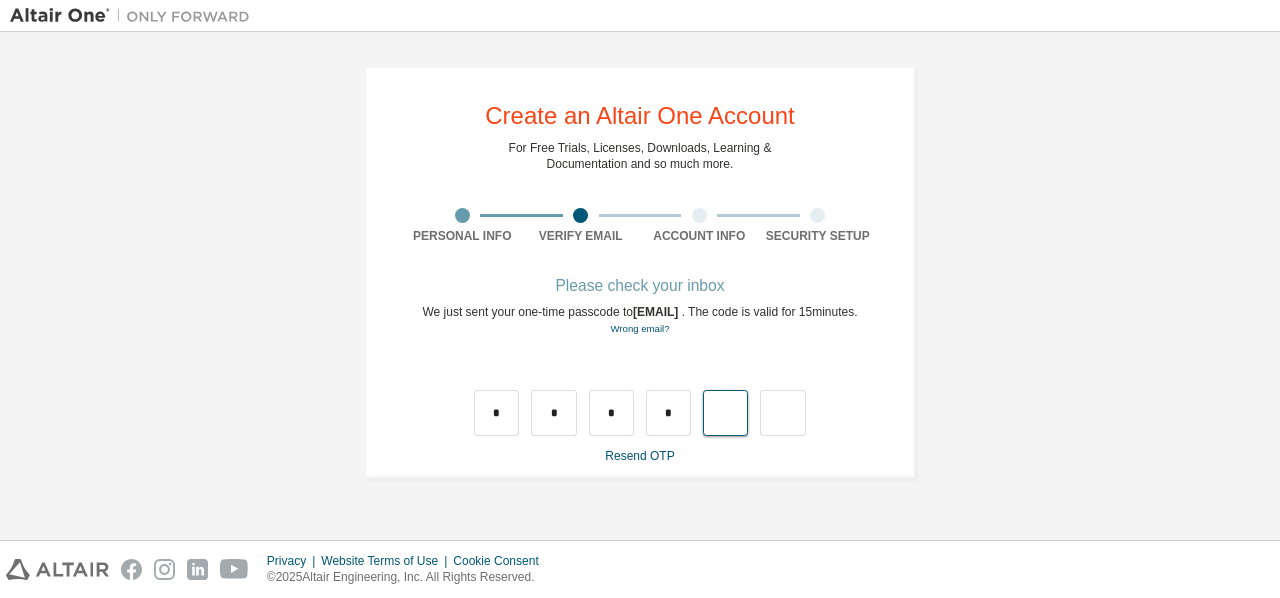 type on "*" 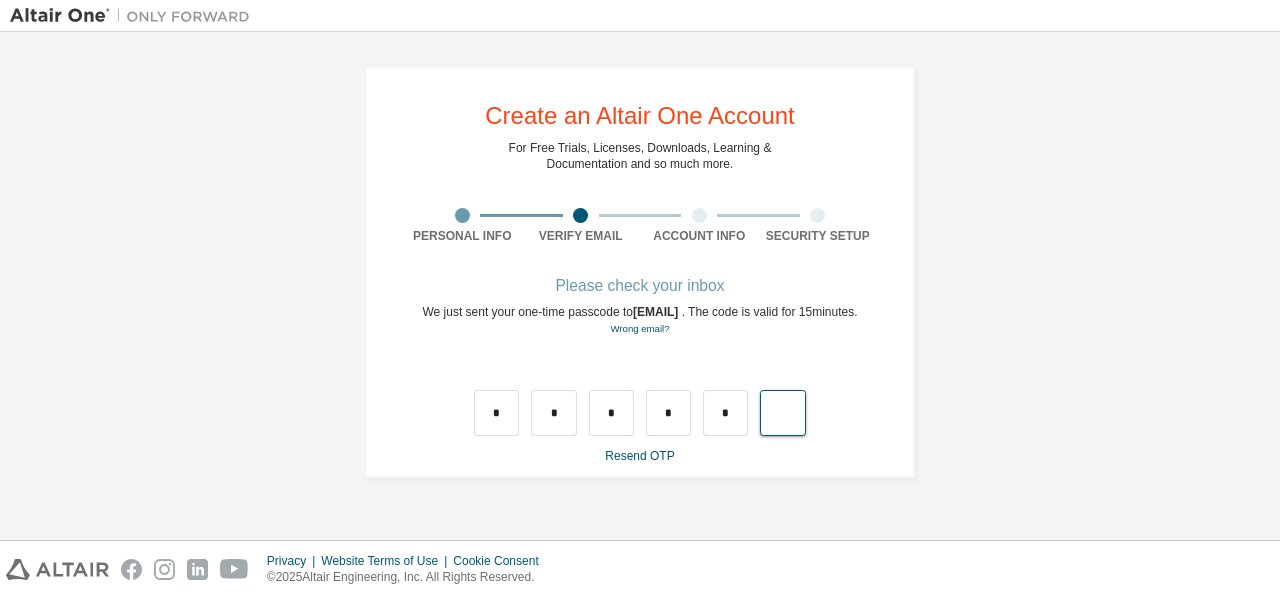 type on "*" 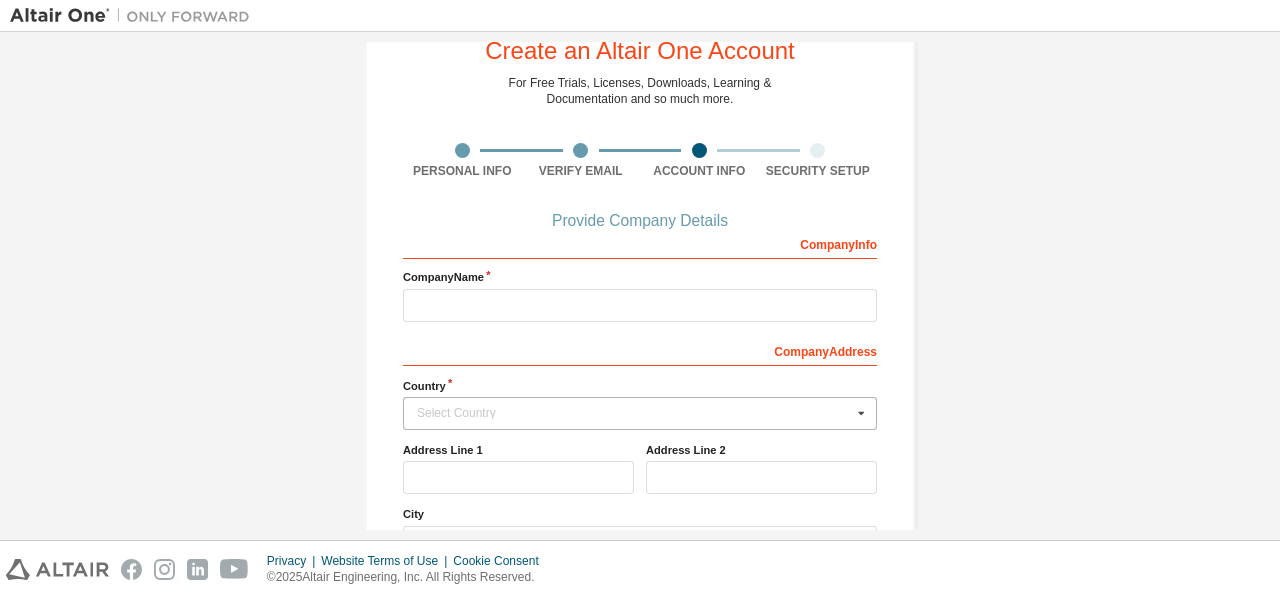 scroll, scrollTop: 66, scrollLeft: 0, axis: vertical 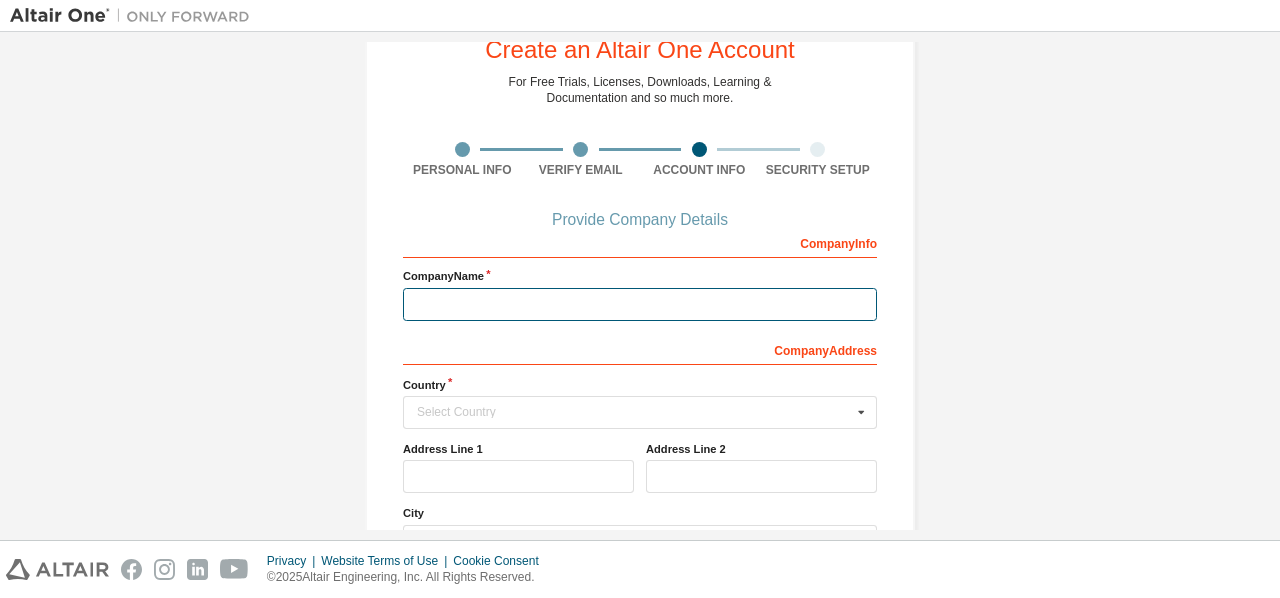 click at bounding box center (640, 304) 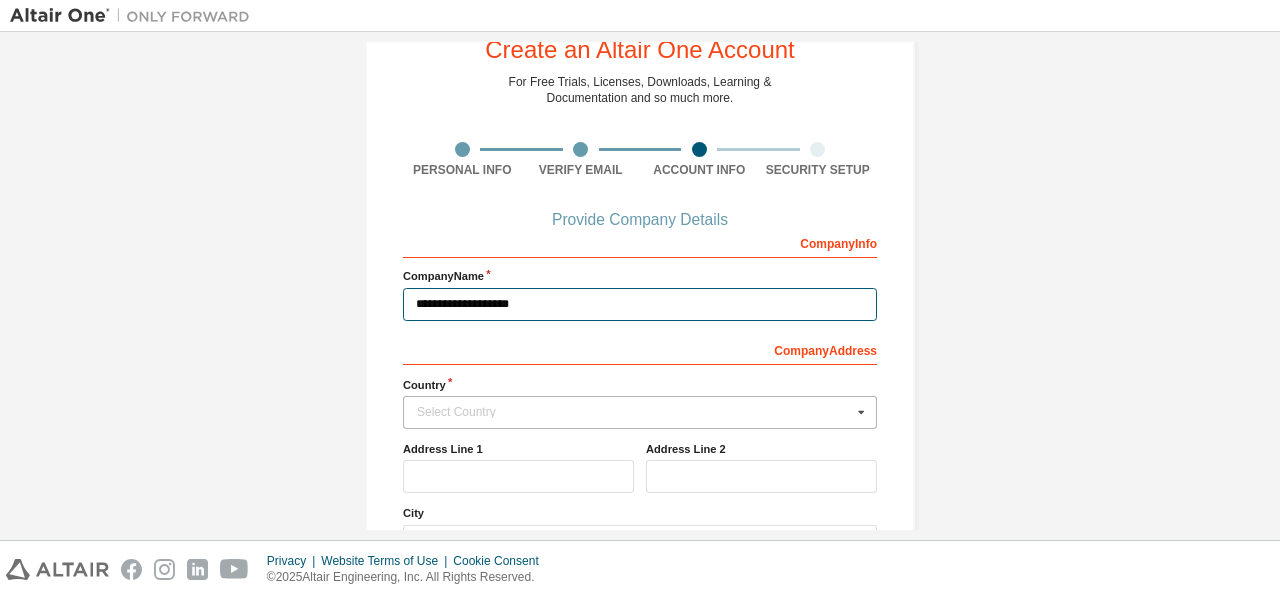 type on "**********" 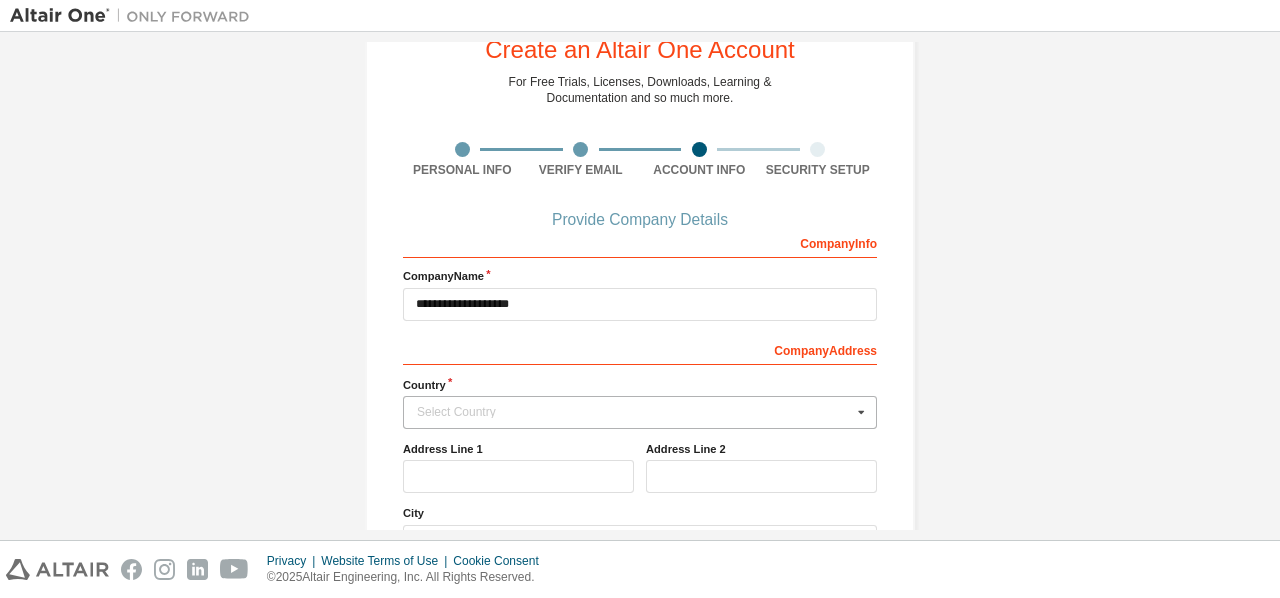 click on "Select Country" at bounding box center [634, 412] 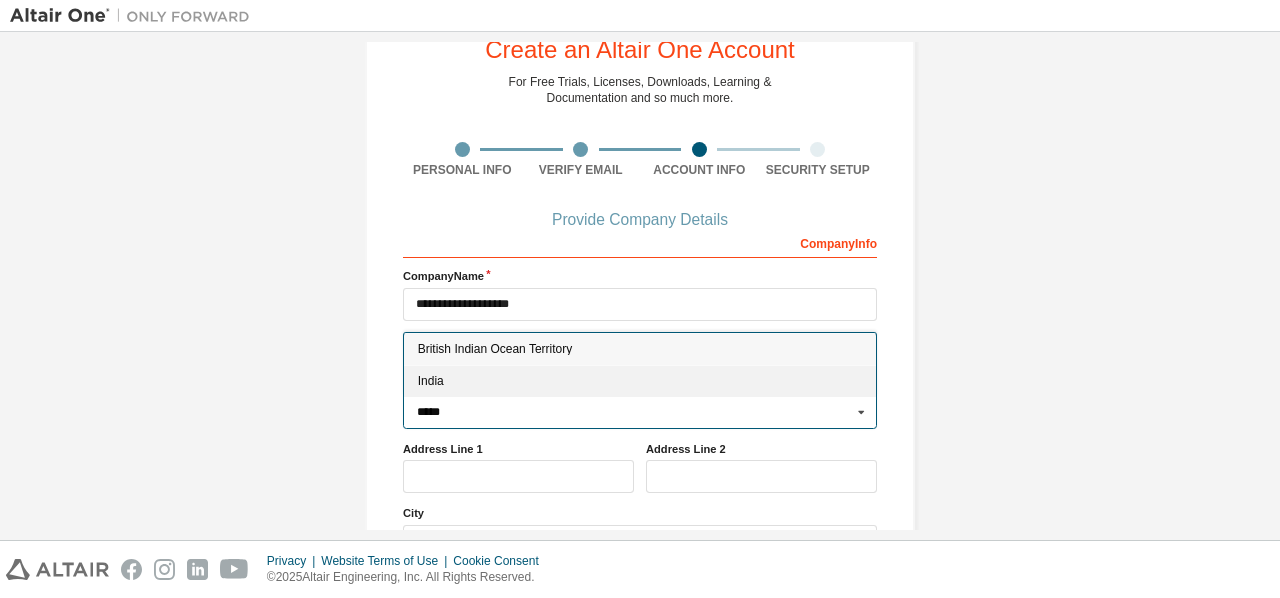 type on "*****" 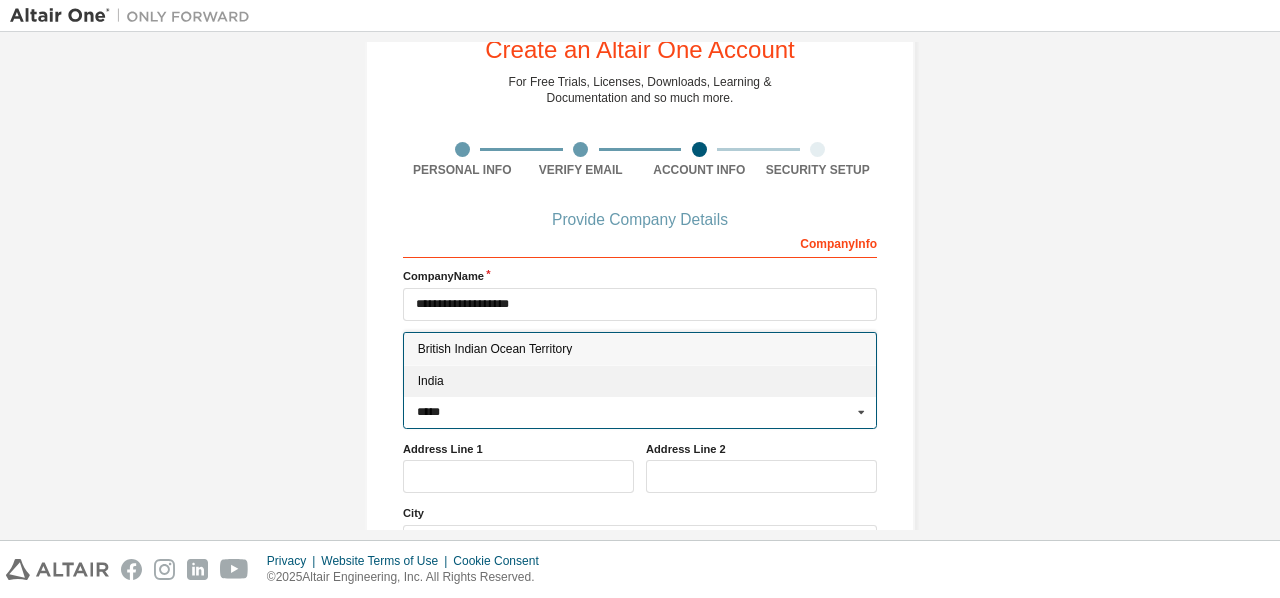 click on "India" at bounding box center (640, 381) 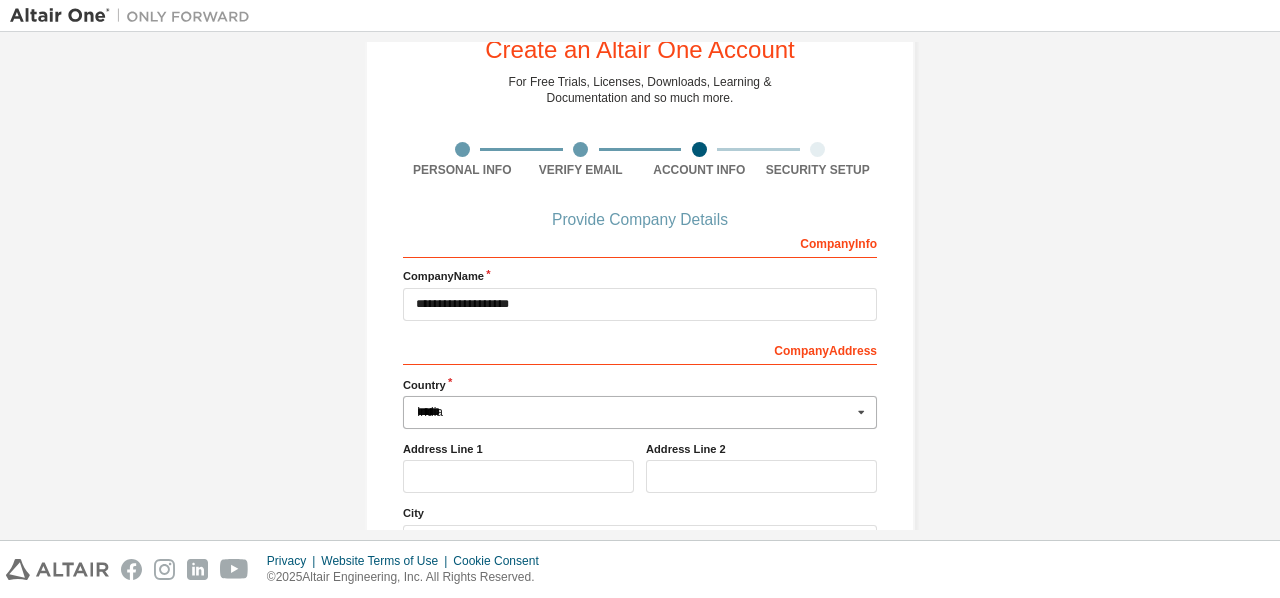 type on "***" 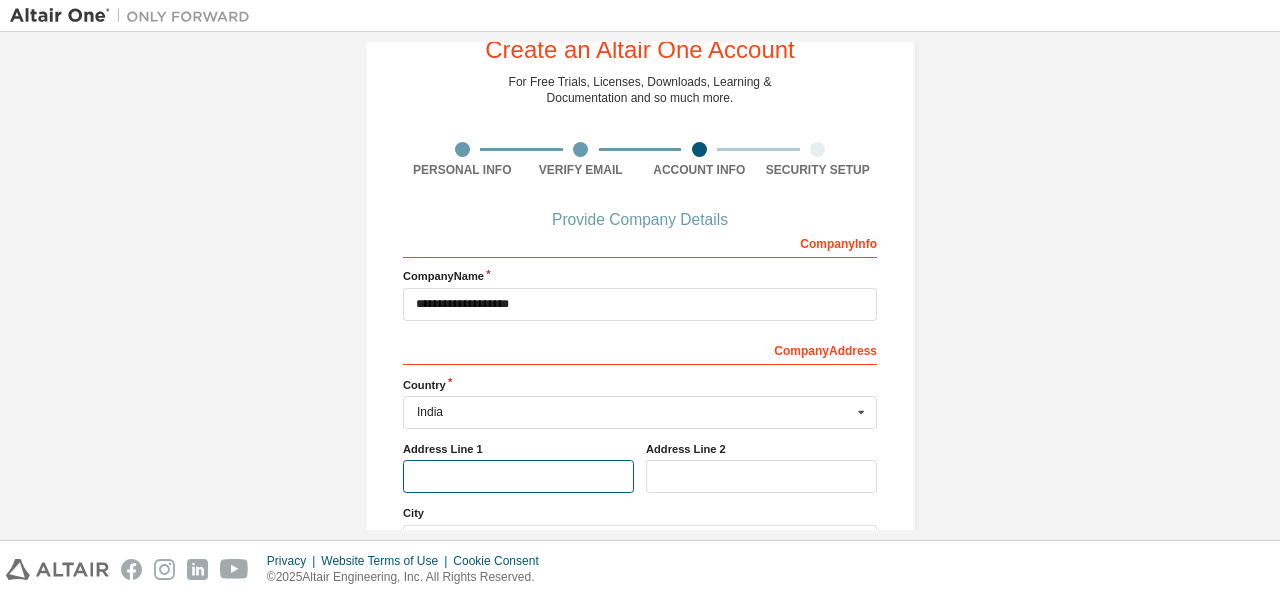 click at bounding box center [518, 476] 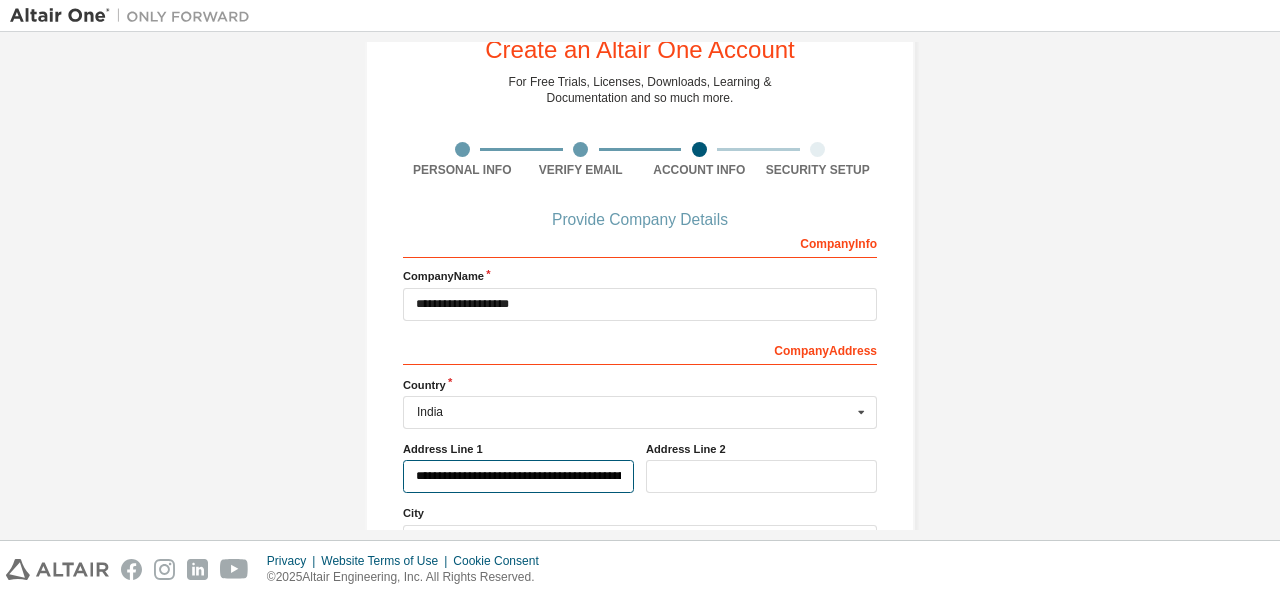 scroll, scrollTop: 0, scrollLeft: 93, axis: horizontal 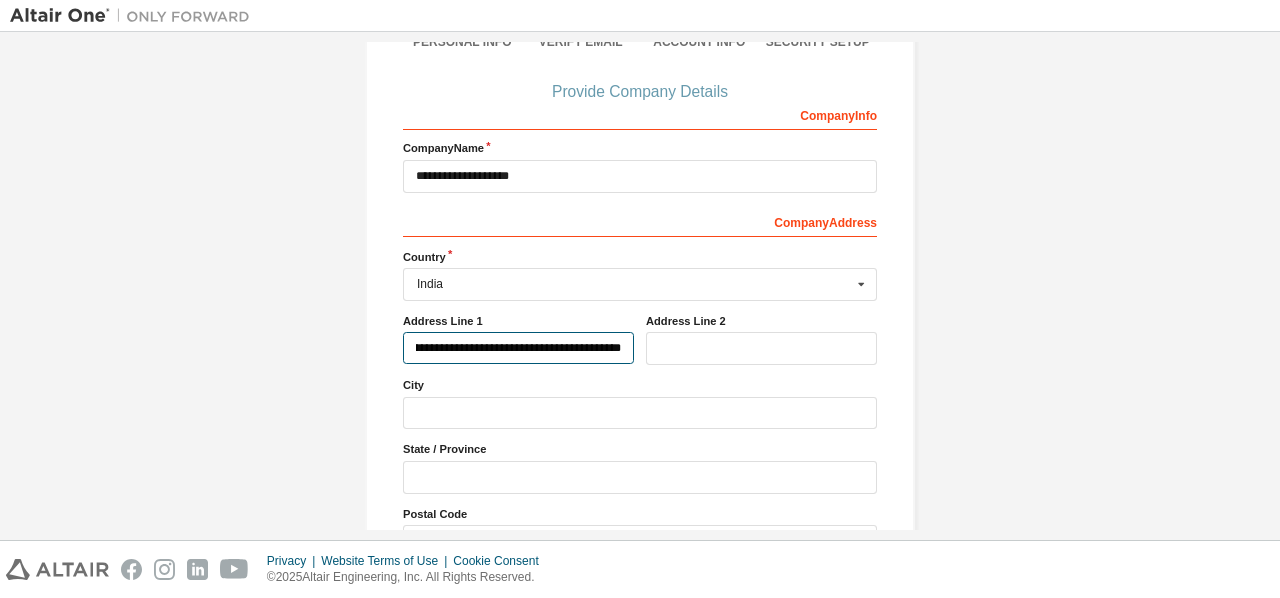 type on "**********" 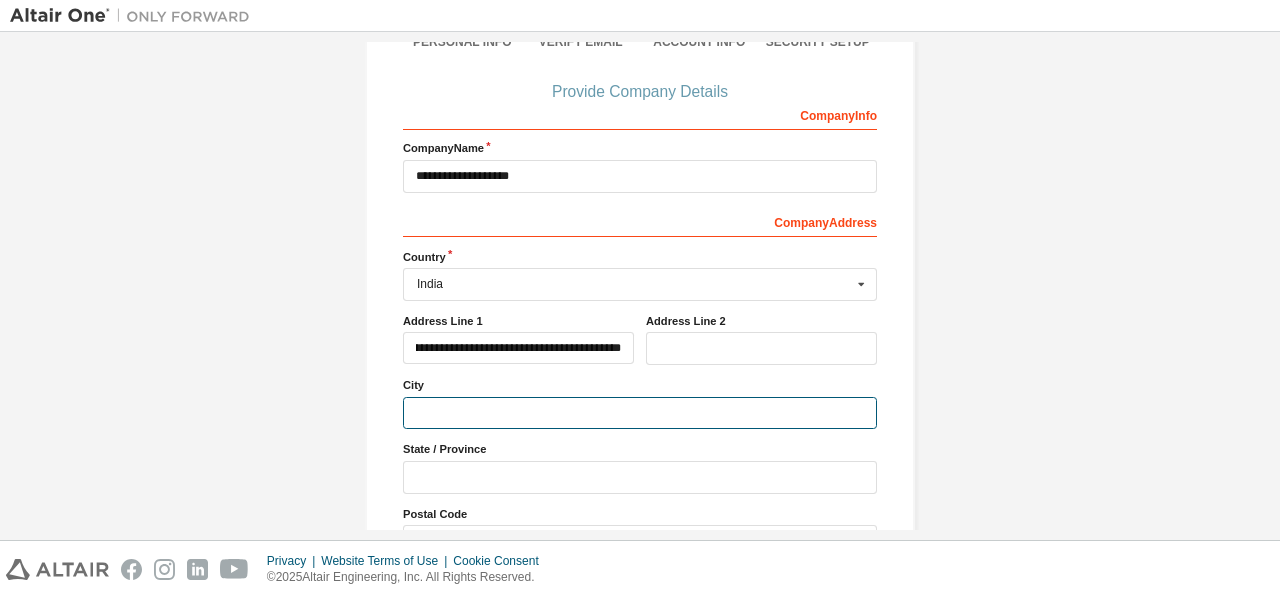 scroll, scrollTop: 0, scrollLeft: 0, axis: both 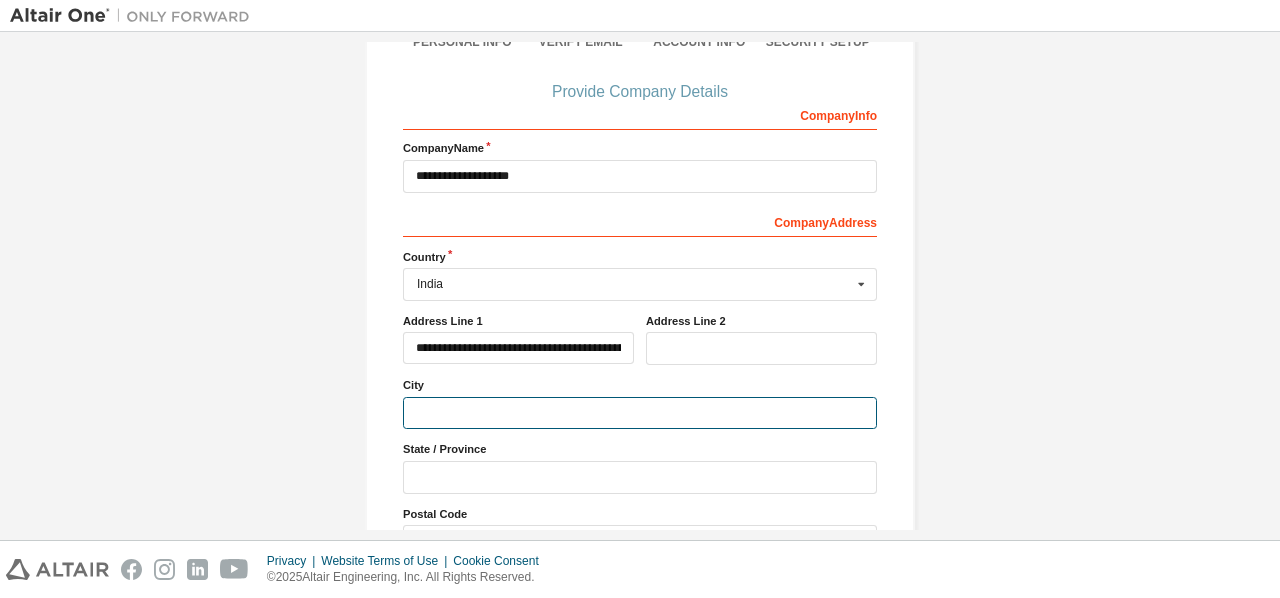 click at bounding box center (640, 413) 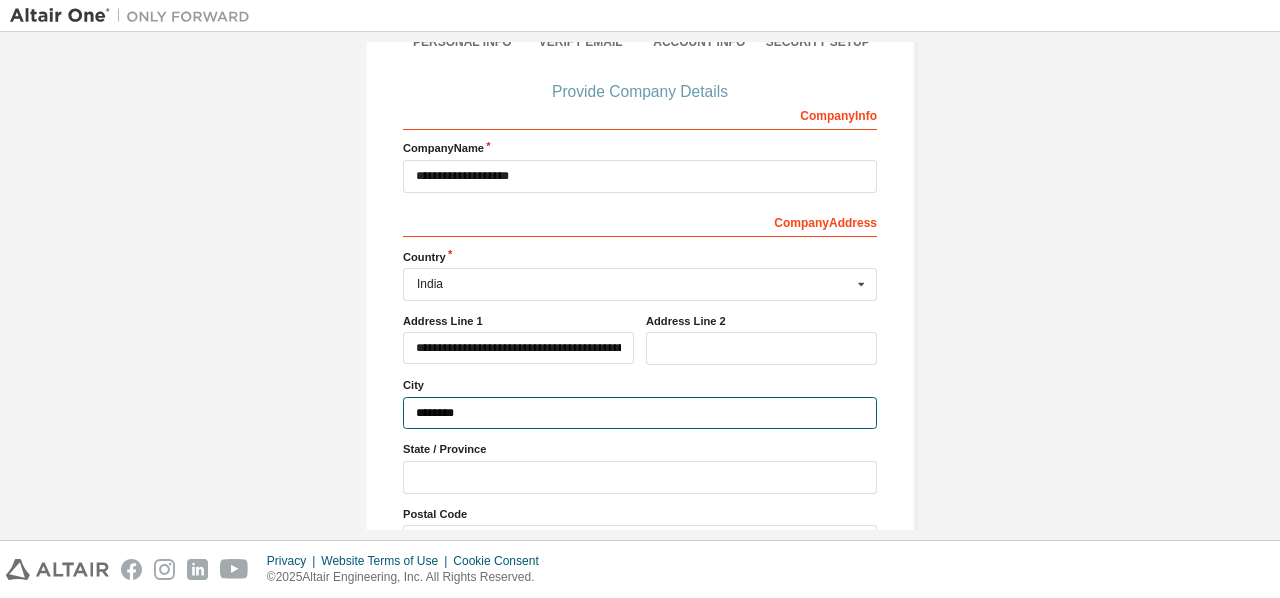 type on "*******" 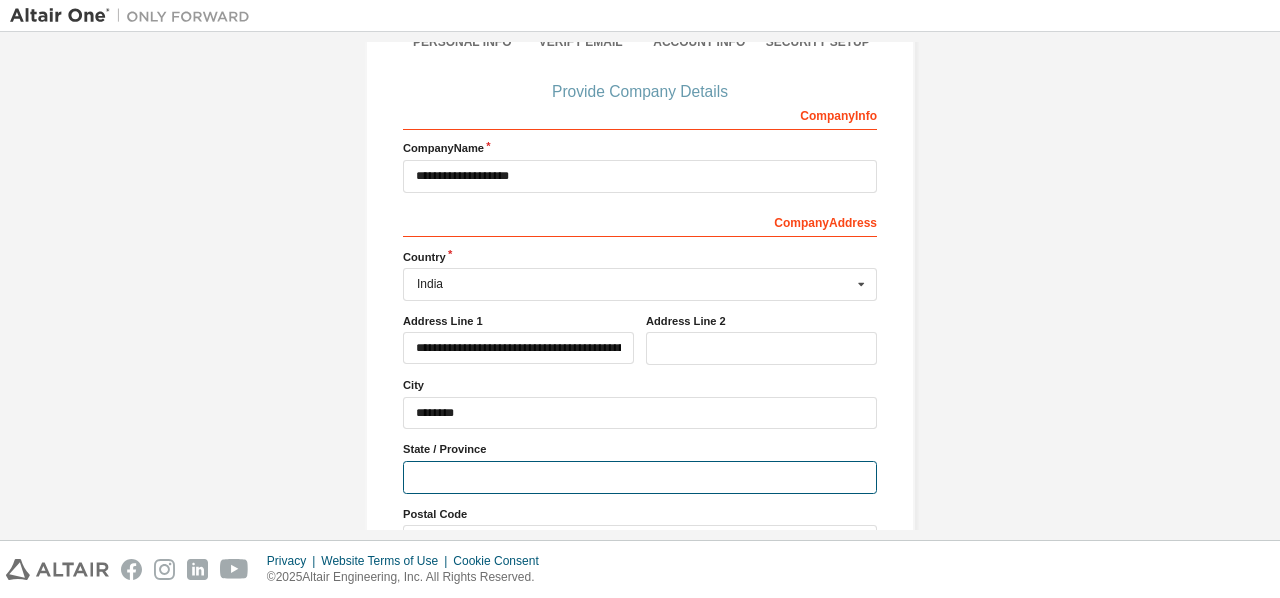click at bounding box center [640, 477] 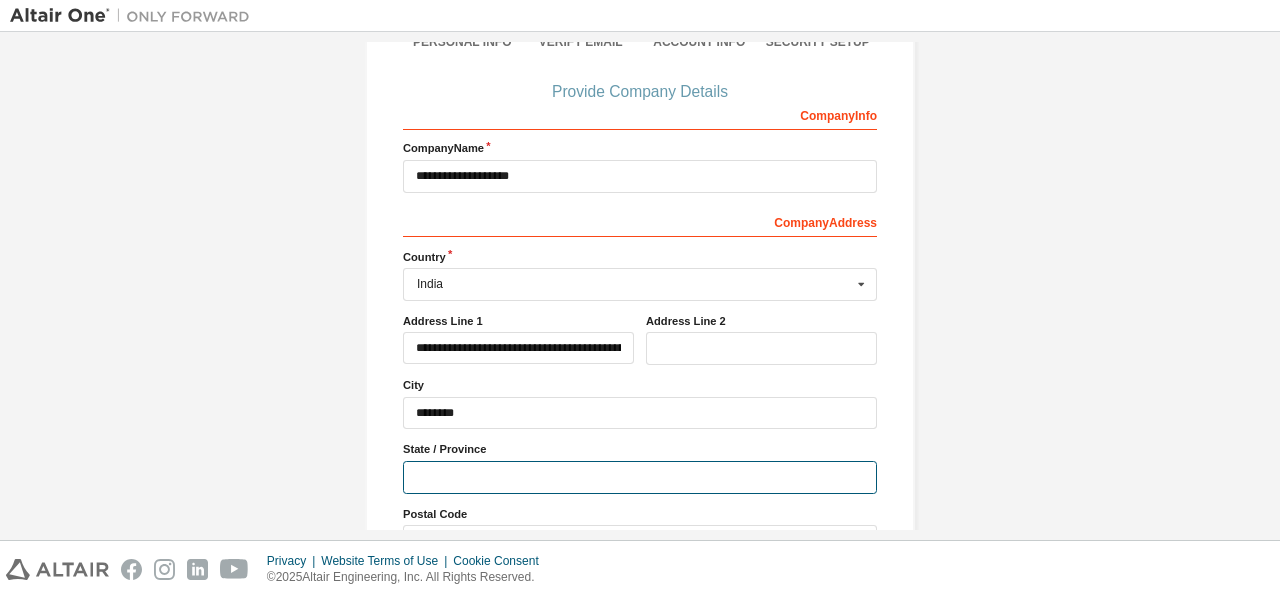 type on "**********" 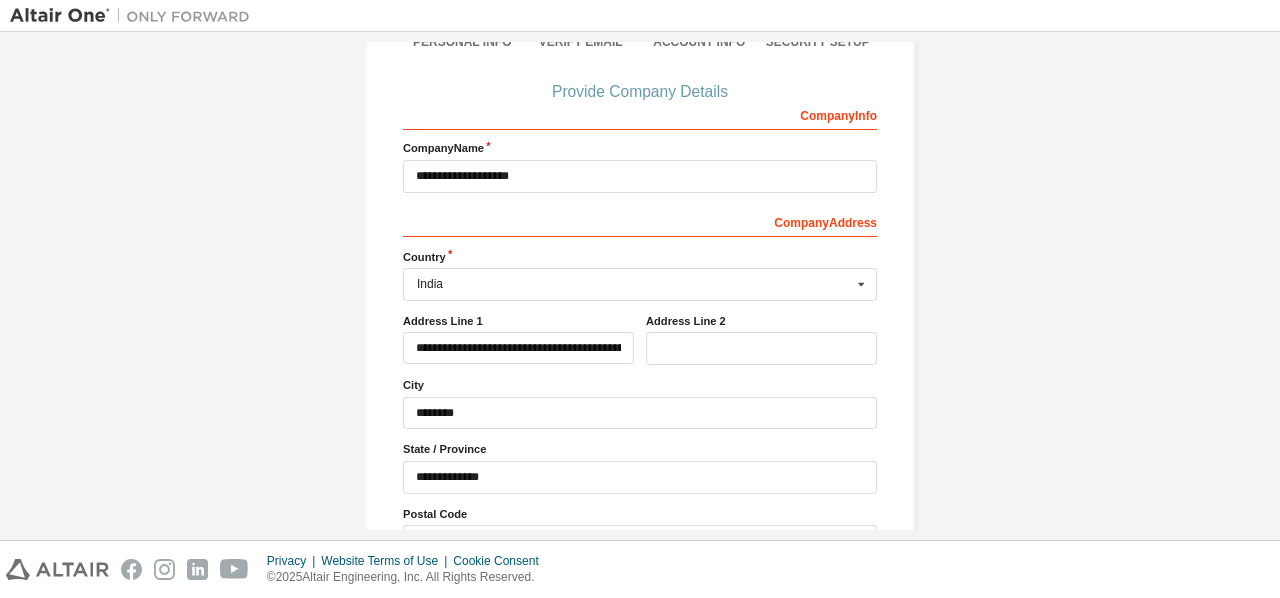 type on "***" 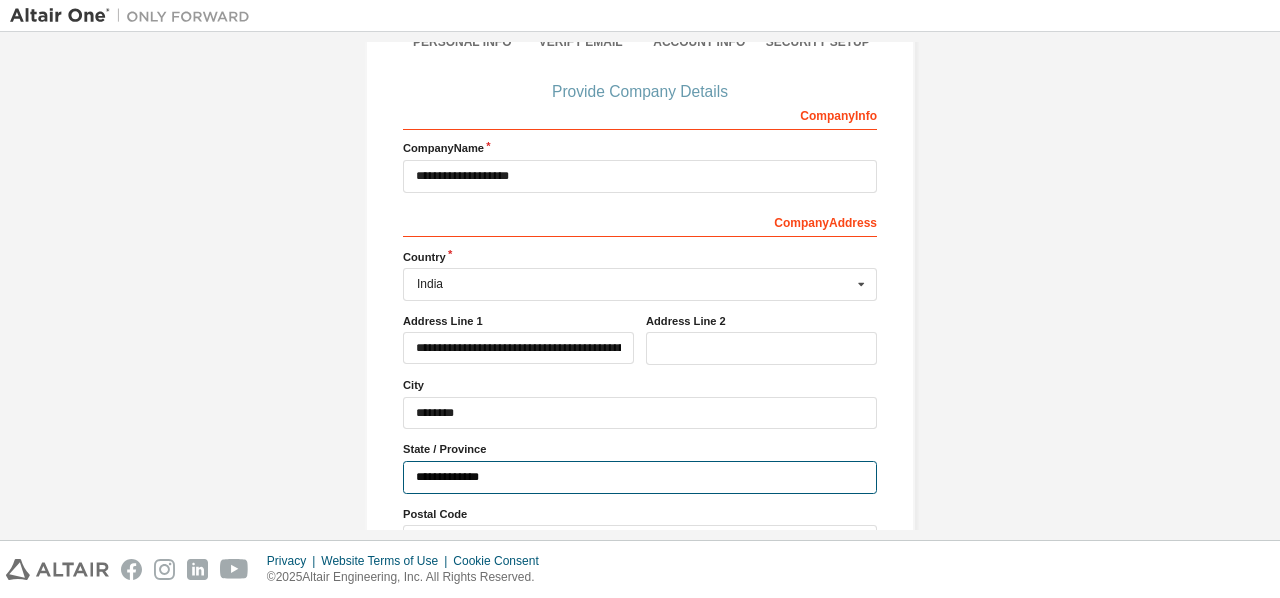 type on "***" 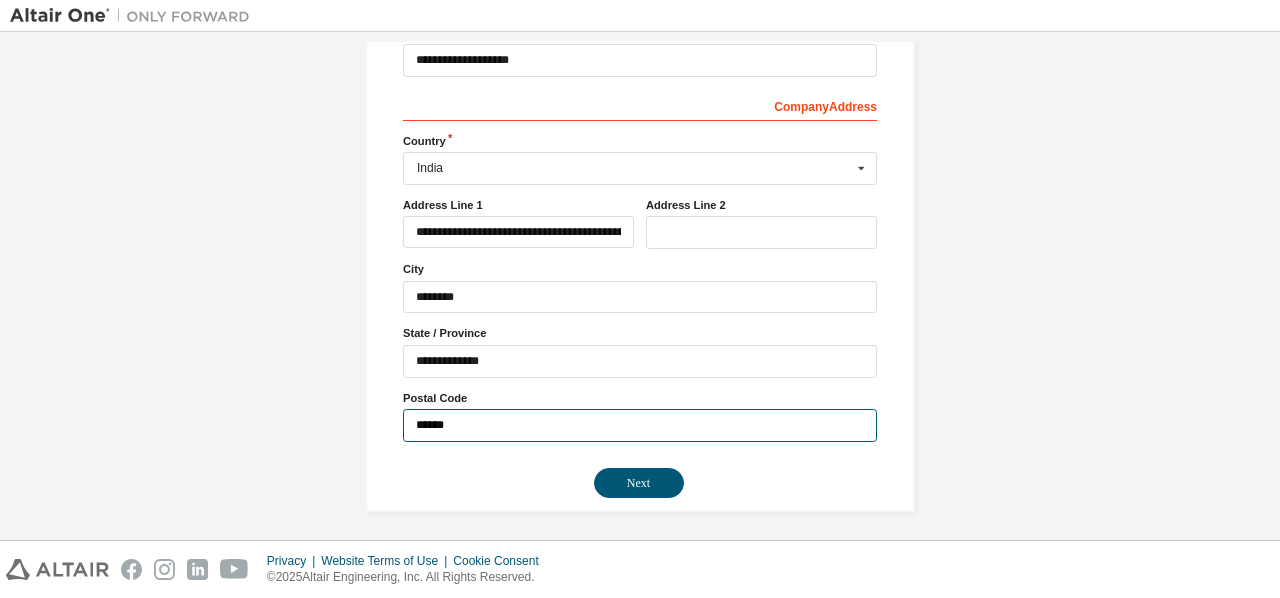click on "******" at bounding box center [640, 425] 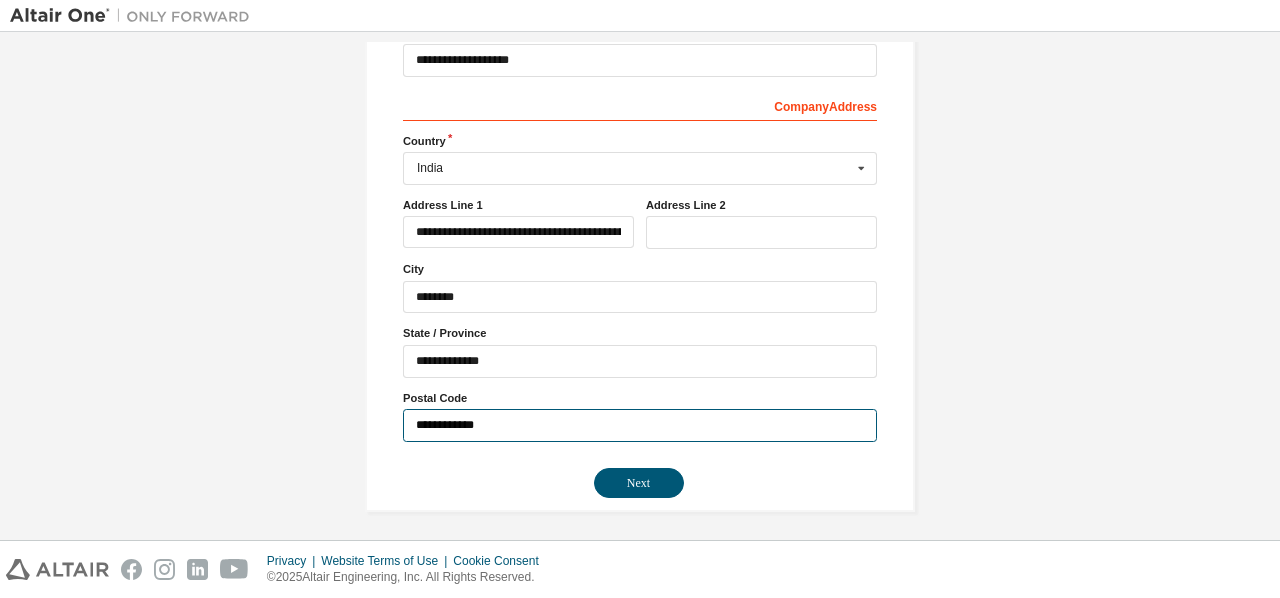 drag, startPoint x: 564, startPoint y: 414, endPoint x: 378, endPoint y: 417, distance: 186.02419 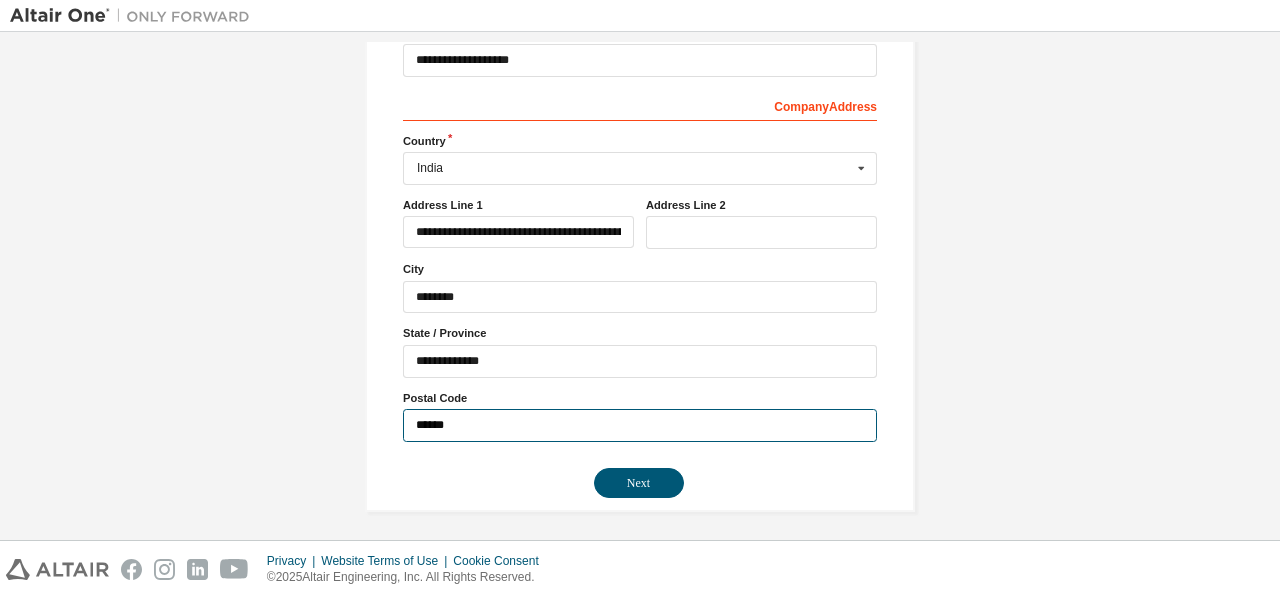 type on "******" 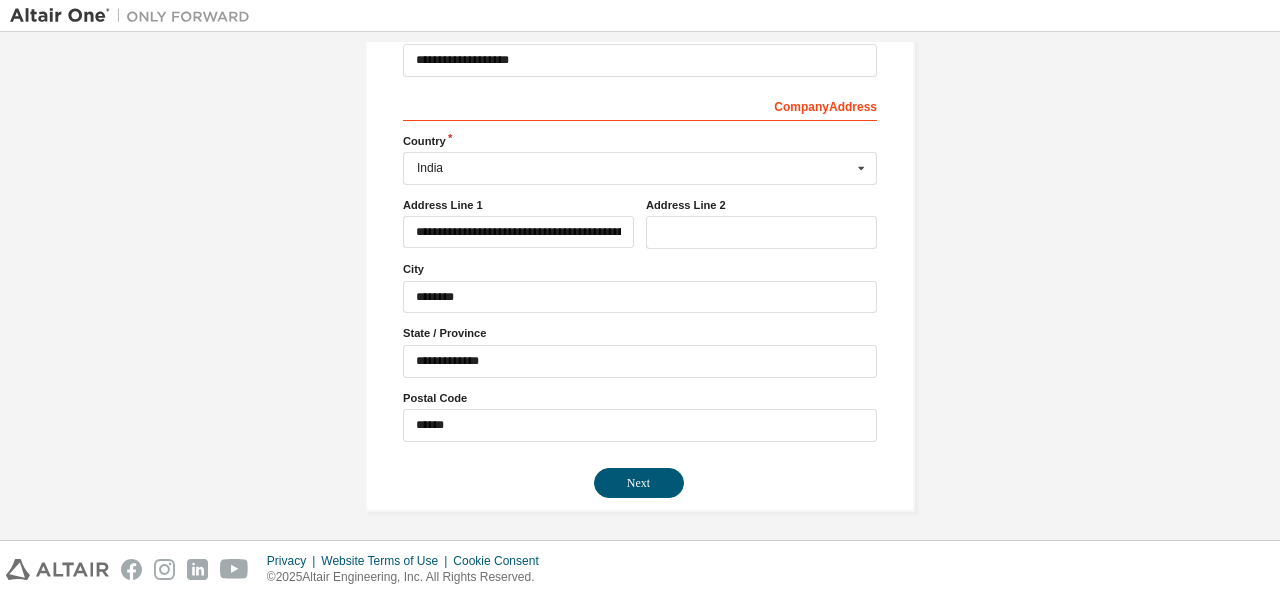 drag, startPoint x: 382, startPoint y: 356, endPoint x: 462, endPoint y: 364, distance: 80.399 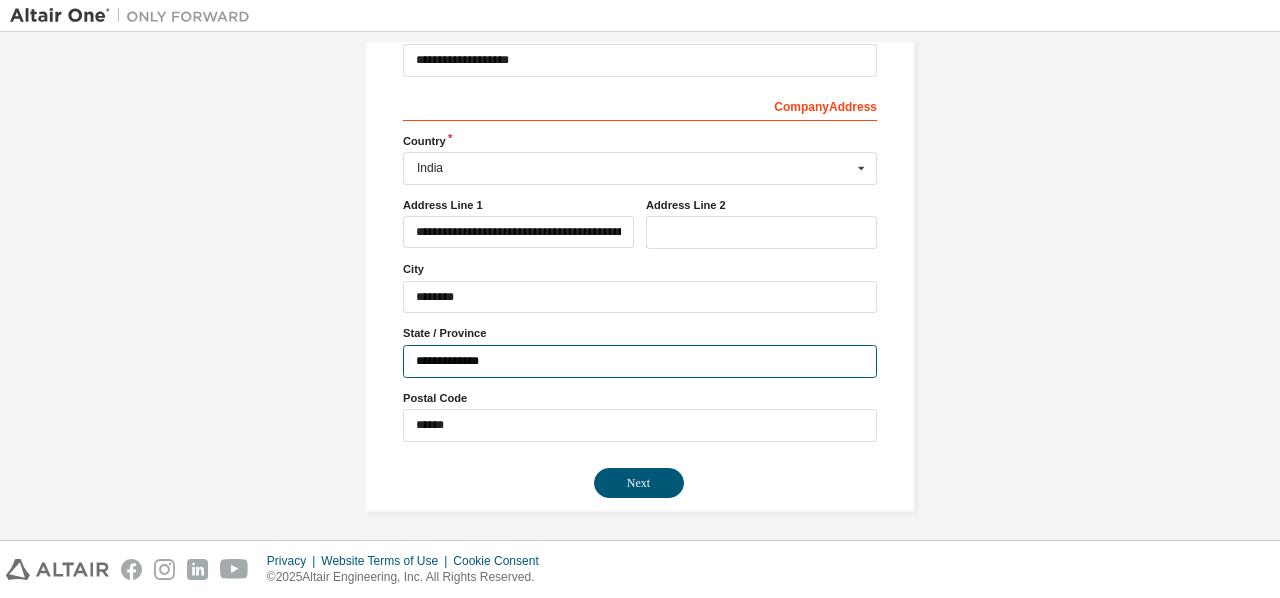 drag, startPoint x: 520, startPoint y: 355, endPoint x: 324, endPoint y: 340, distance: 196.57314 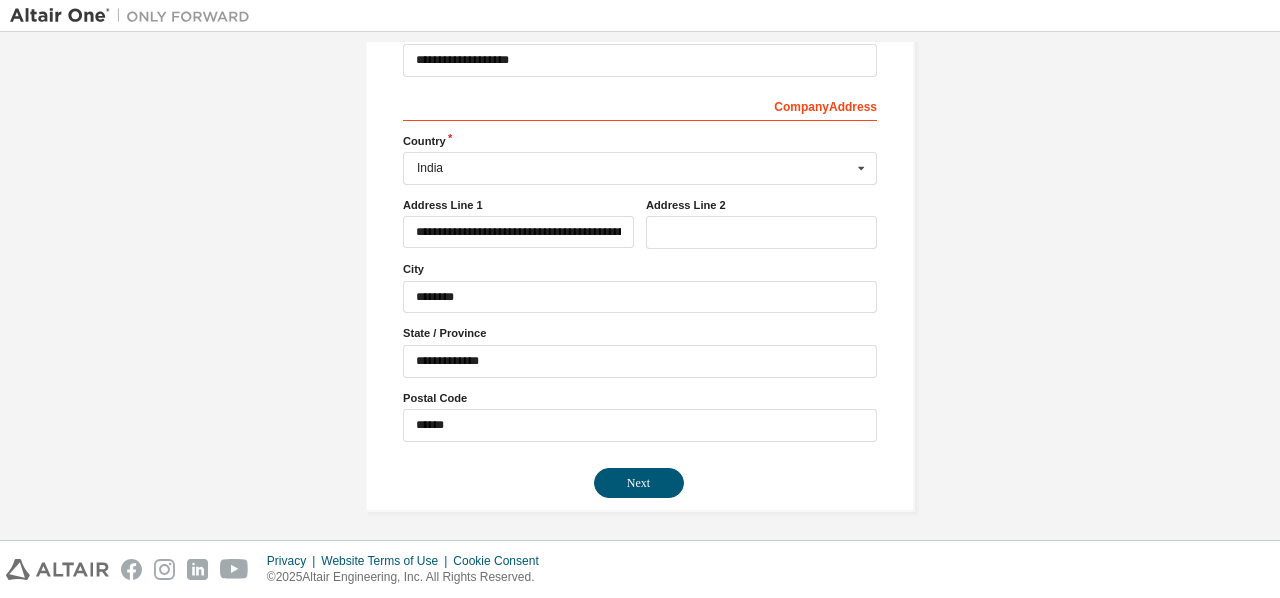 click on "**********" at bounding box center [640, 134] 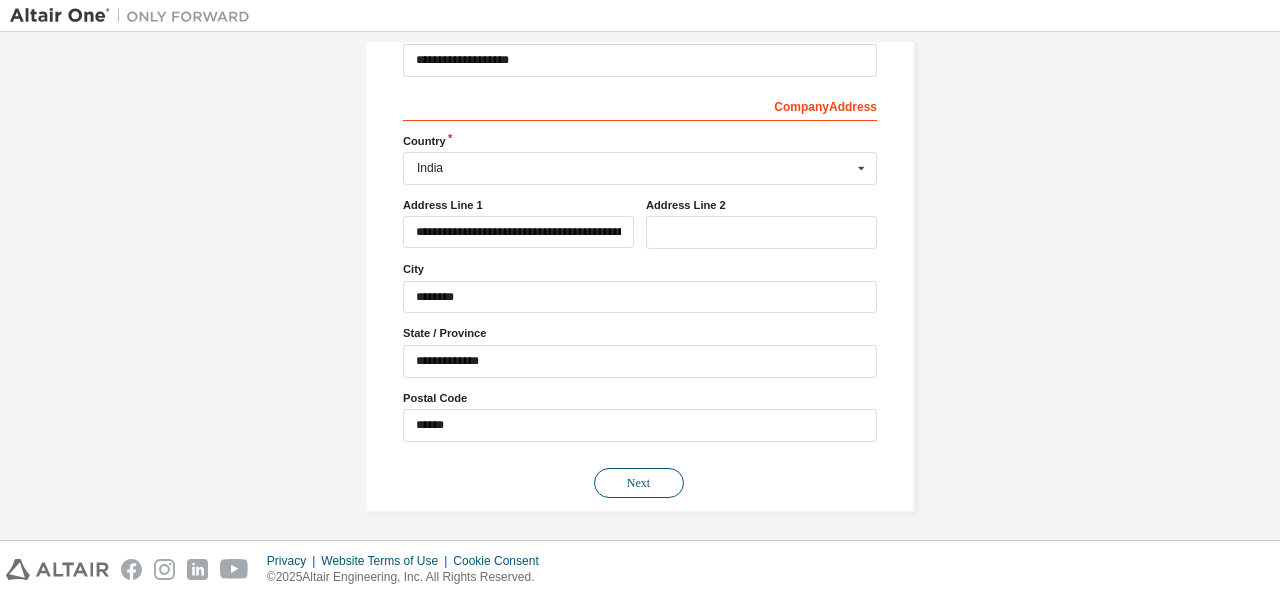 click on "Next" at bounding box center [639, 483] 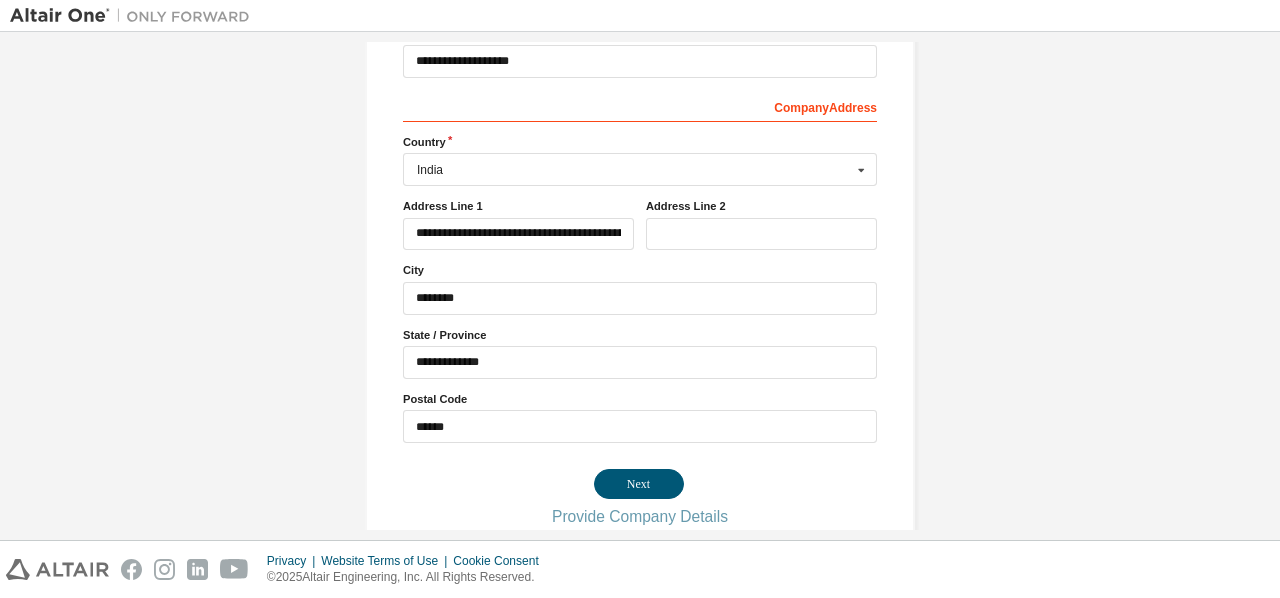 scroll, scrollTop: 0, scrollLeft: 0, axis: both 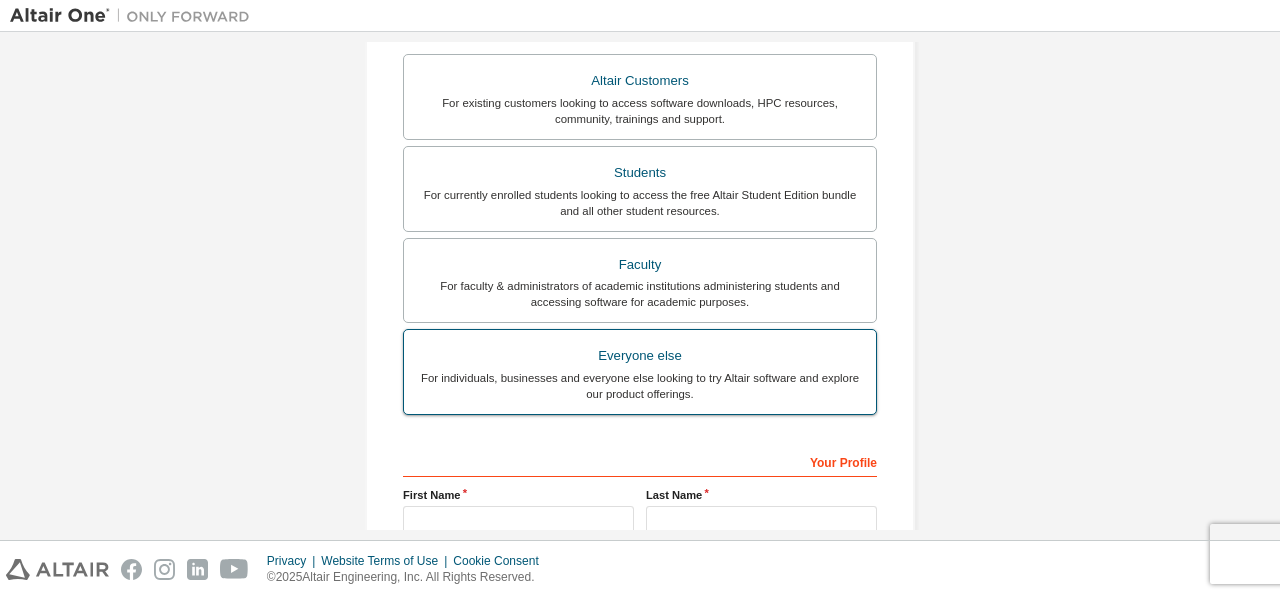 click on "Everyone else" at bounding box center (640, 356) 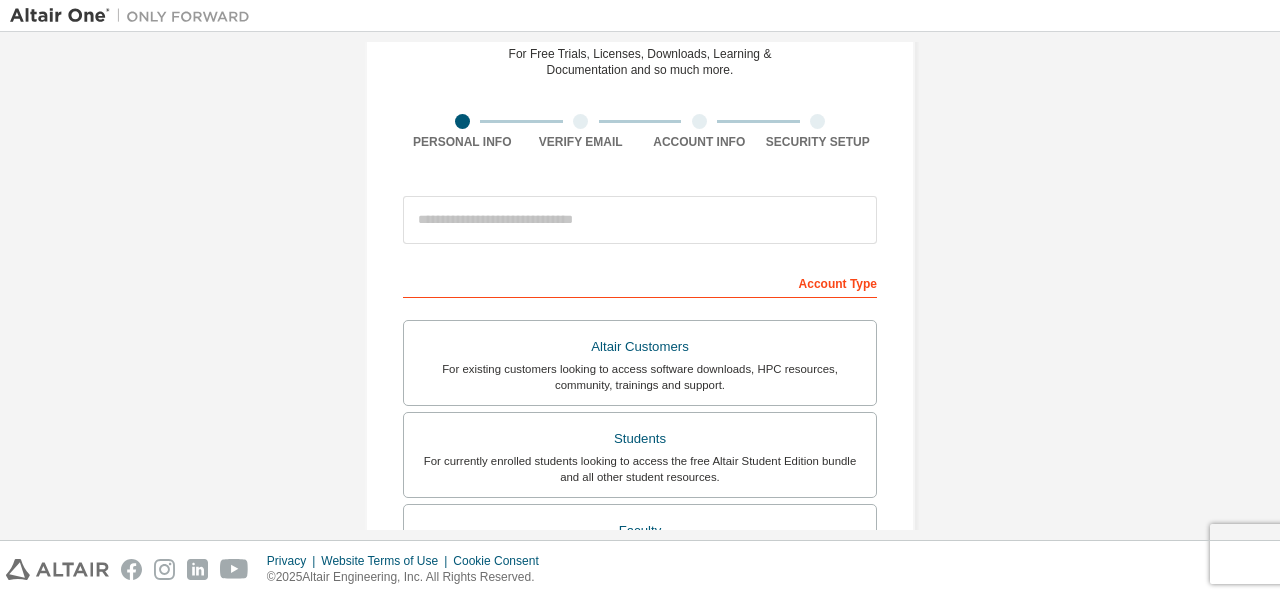 scroll, scrollTop: 42, scrollLeft: 0, axis: vertical 